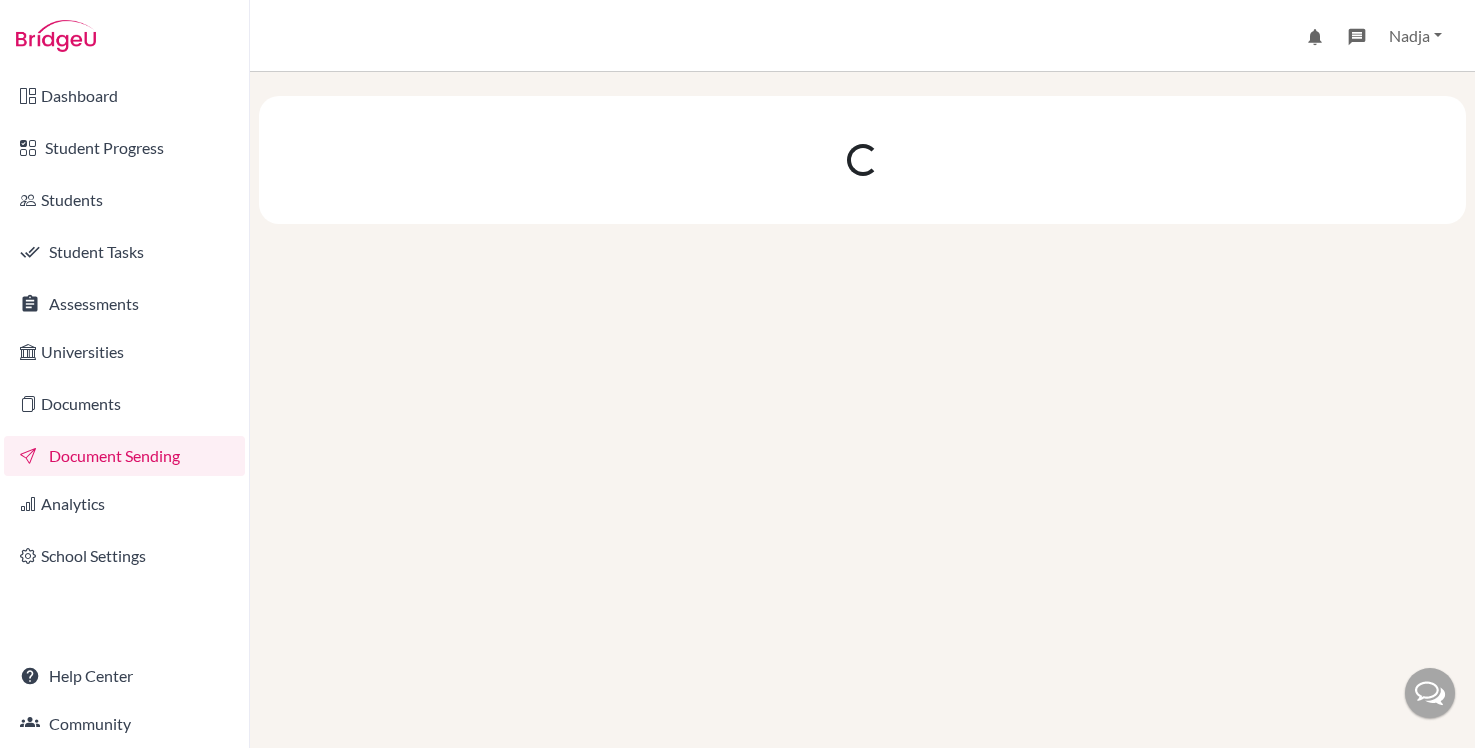 scroll, scrollTop: 0, scrollLeft: 0, axis: both 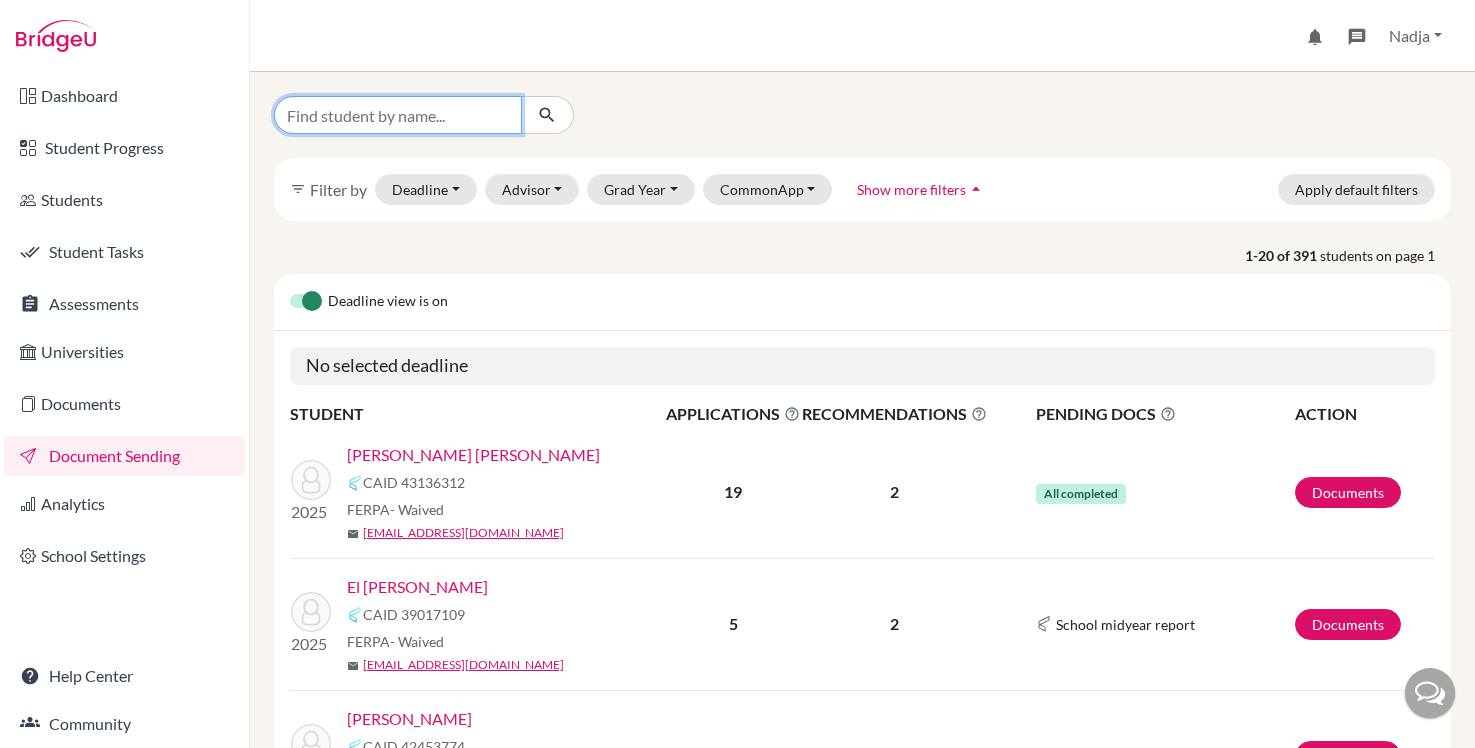 click at bounding box center [398, 115] 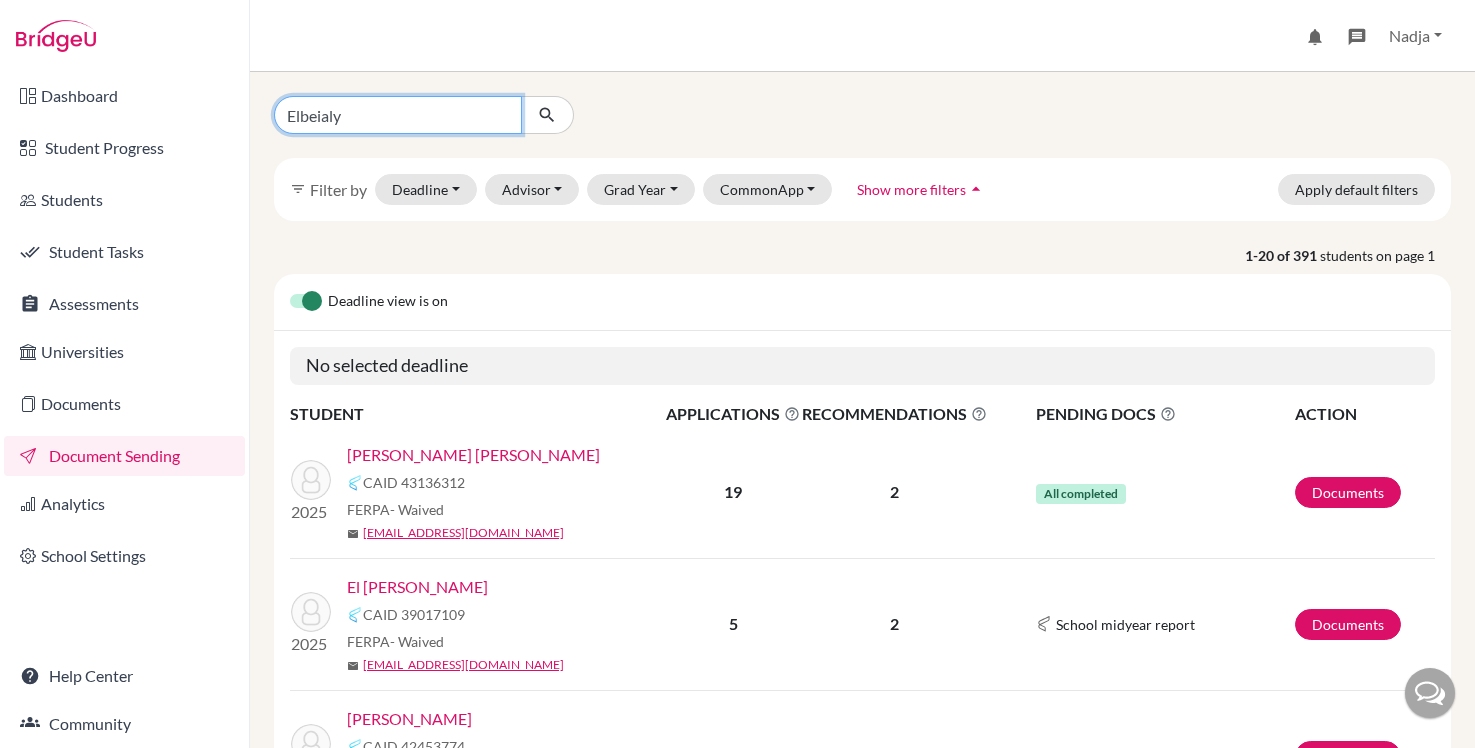 click at bounding box center [547, 115] 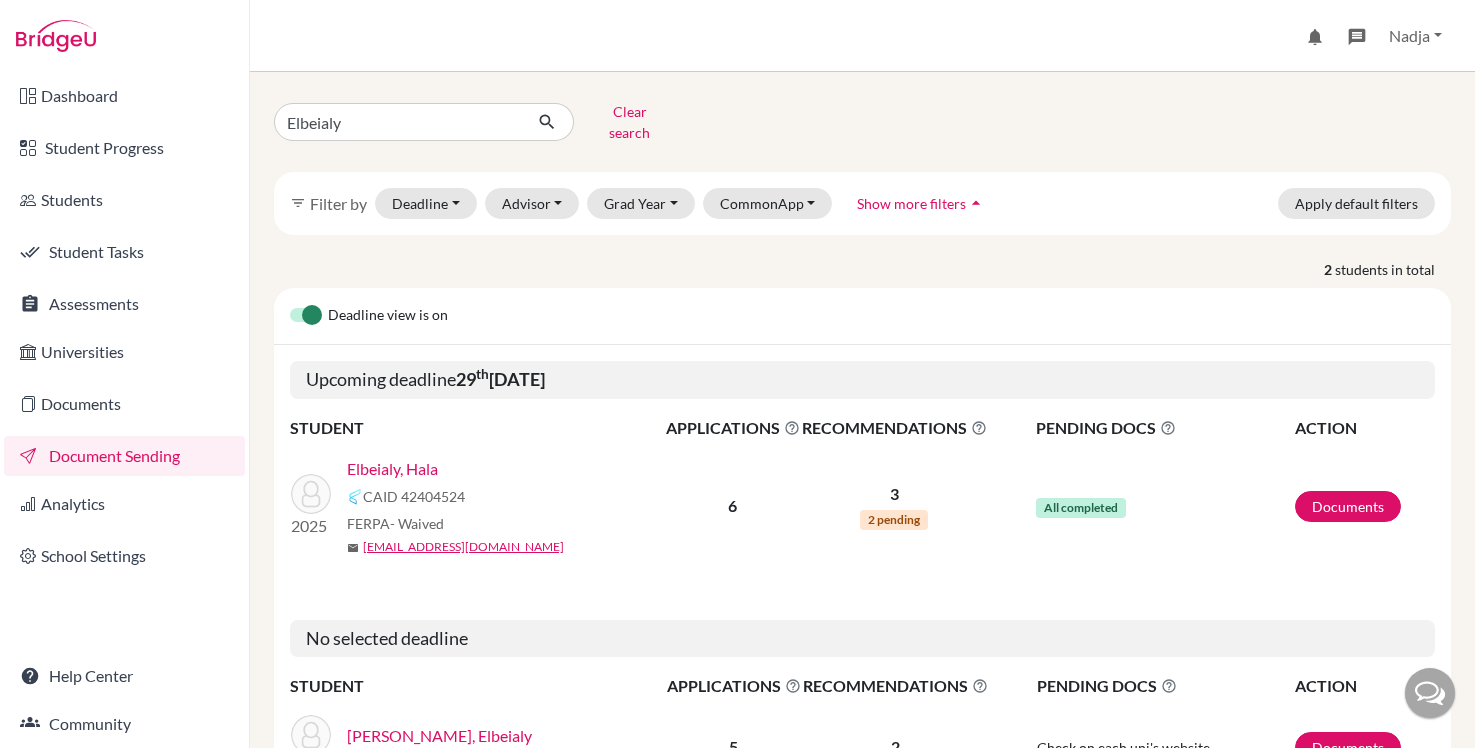 click on "Elbeialy, Hala" at bounding box center [392, 469] 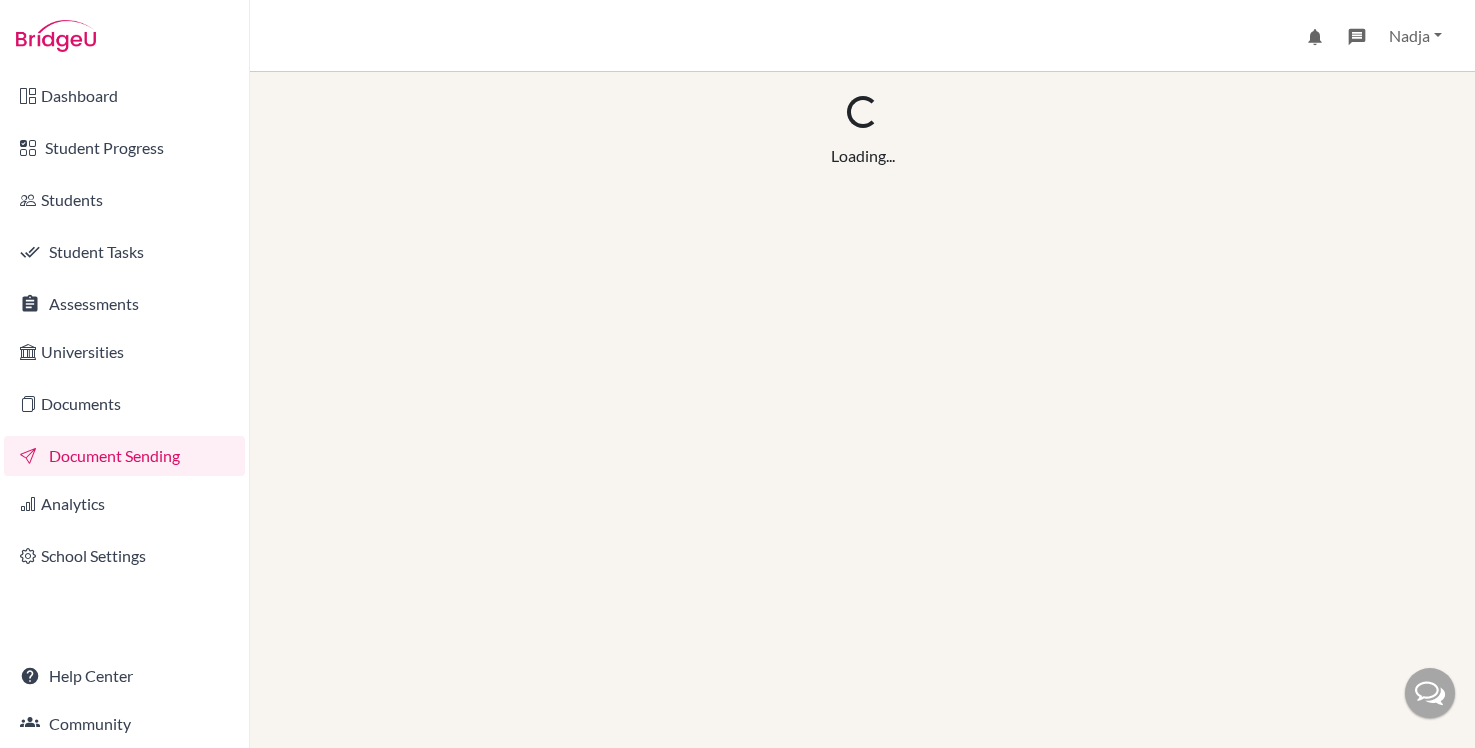 scroll, scrollTop: 0, scrollLeft: 0, axis: both 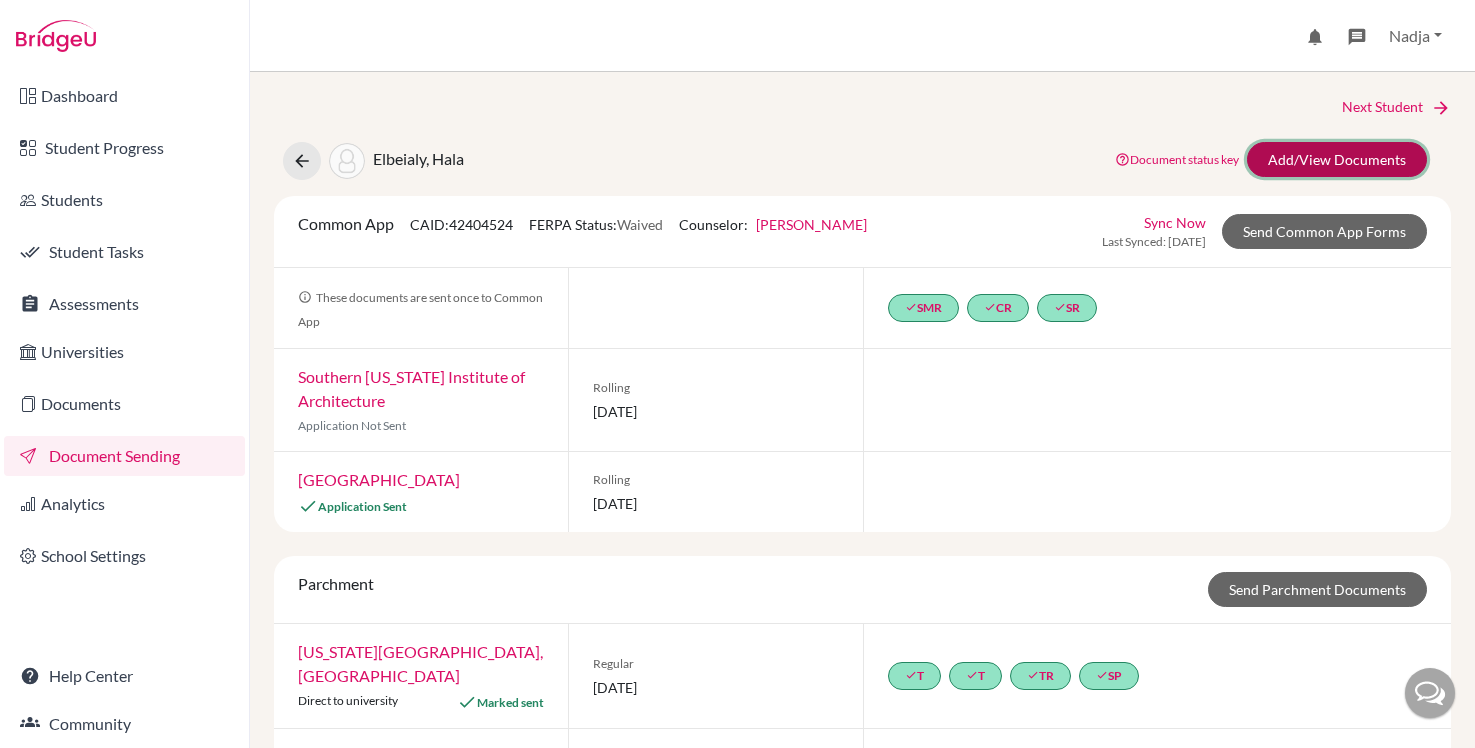 click on "Add/View Documents" at bounding box center (1337, 159) 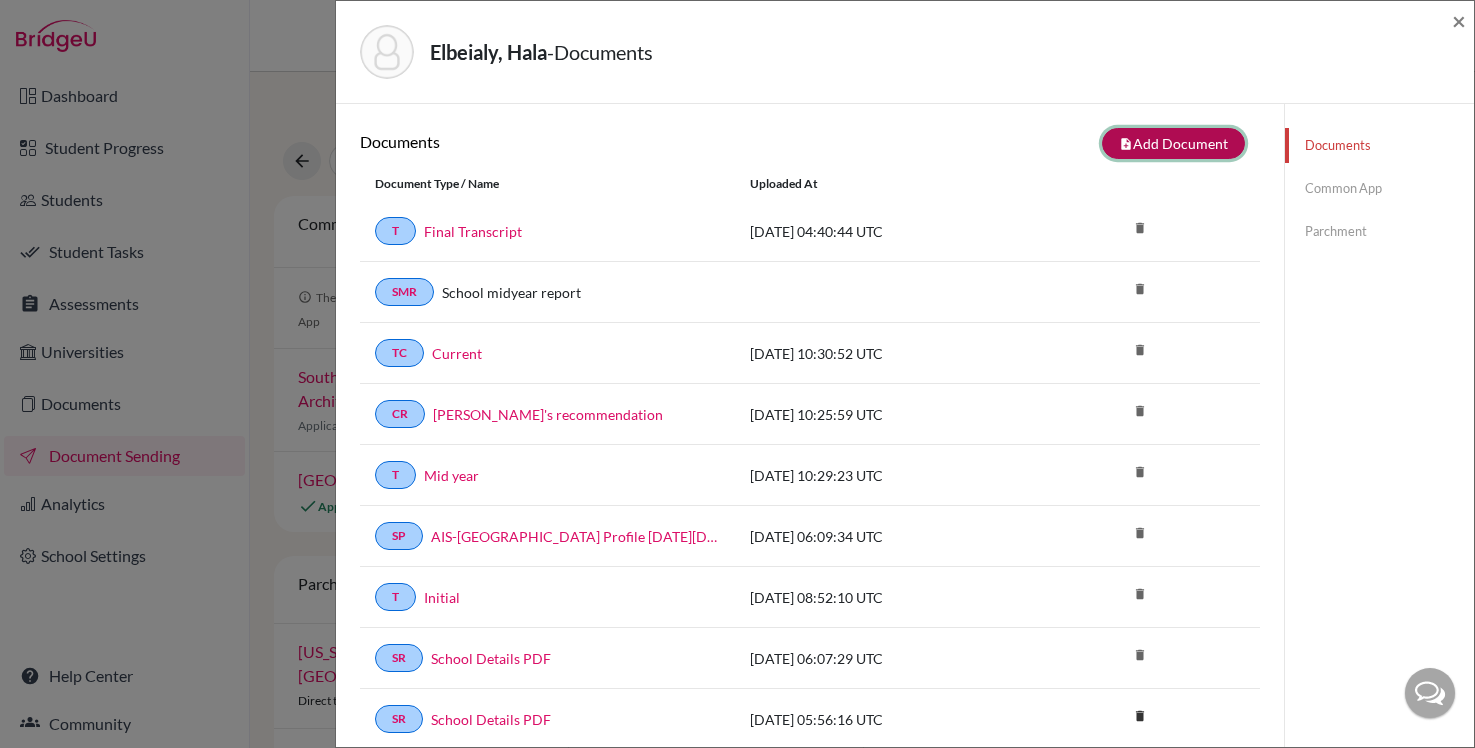 click on "note_add  Add Document" at bounding box center (1173, 143) 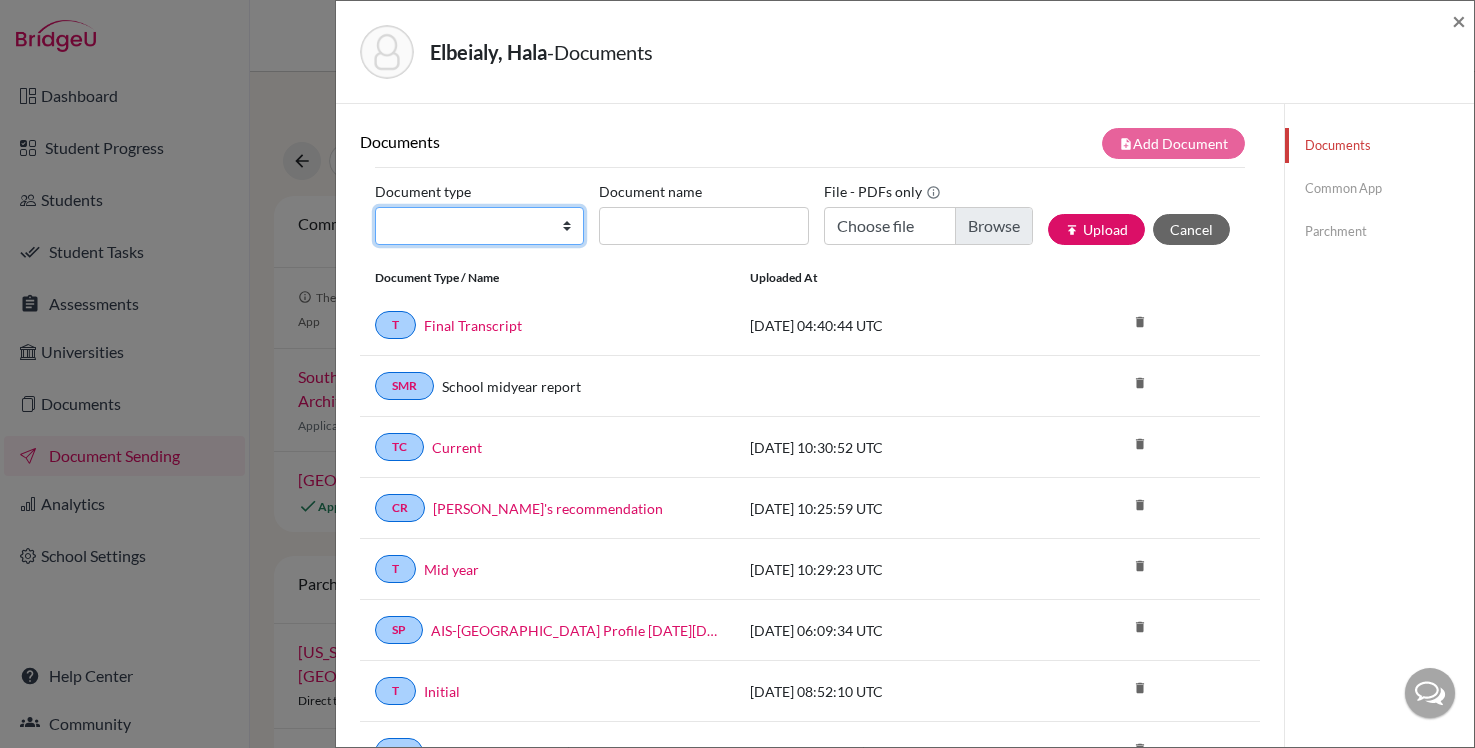 click on "Change explanation for Common App reports Counselor recommendation International official results School profile School report Teacher recommendation Transcript Transcript Courses Other" at bounding box center (479, 226) 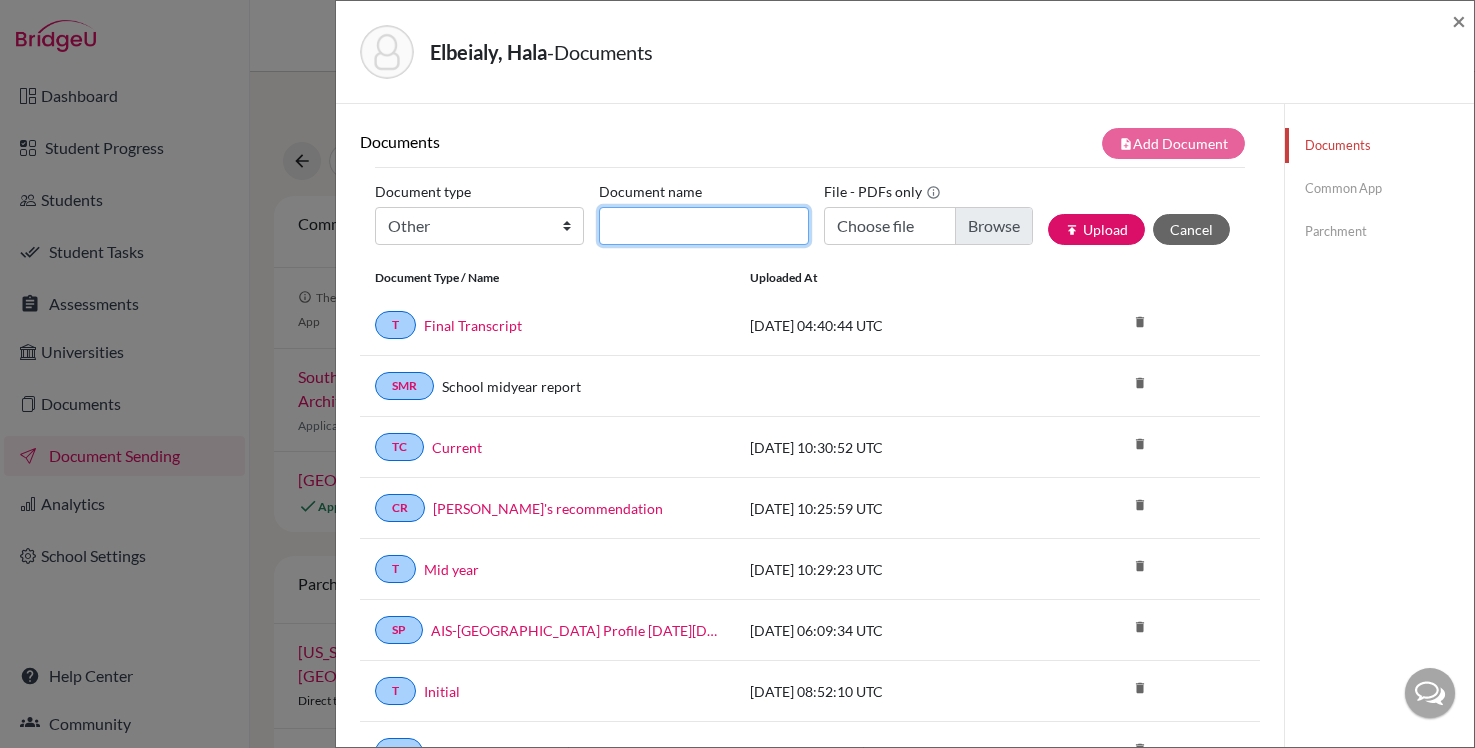 click on "Document name" 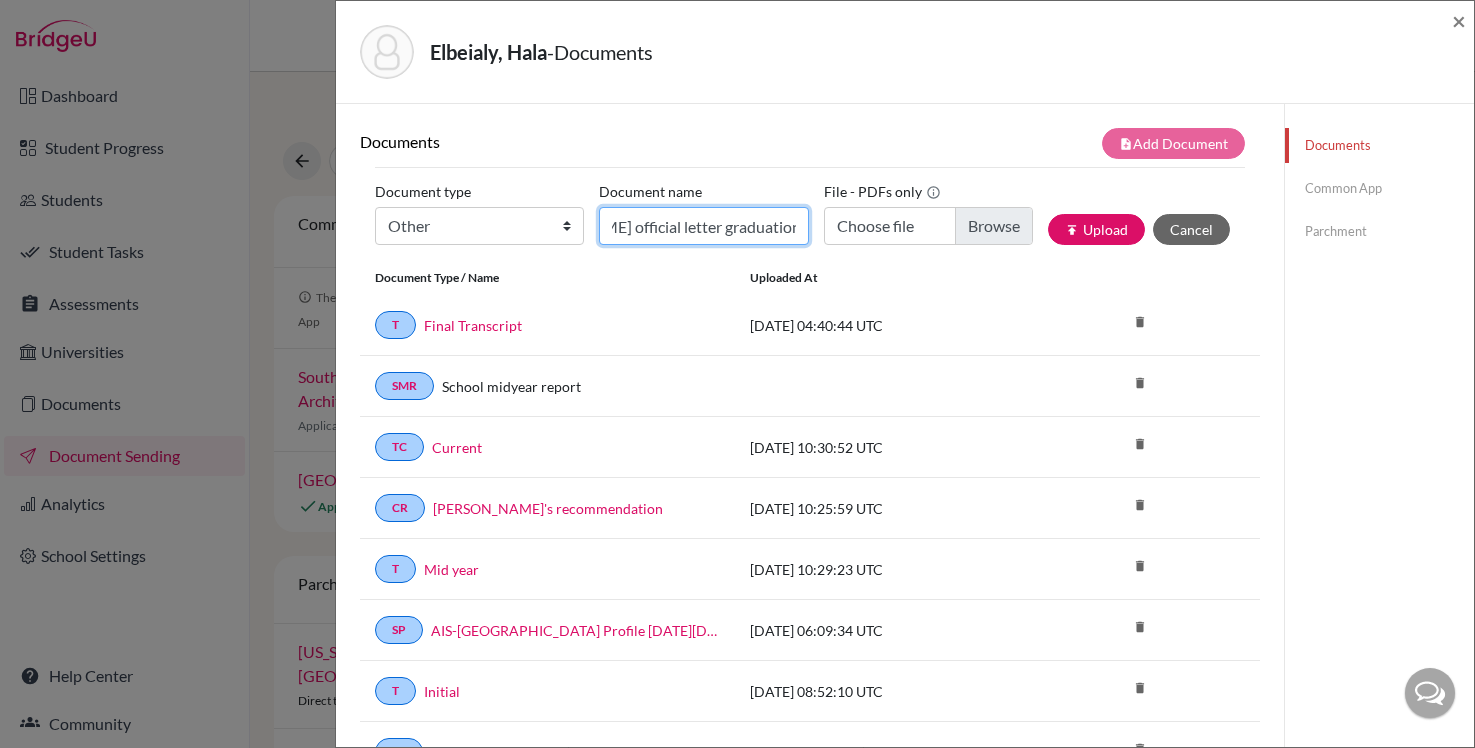scroll, scrollTop: 0, scrollLeft: 114, axis: horizontal 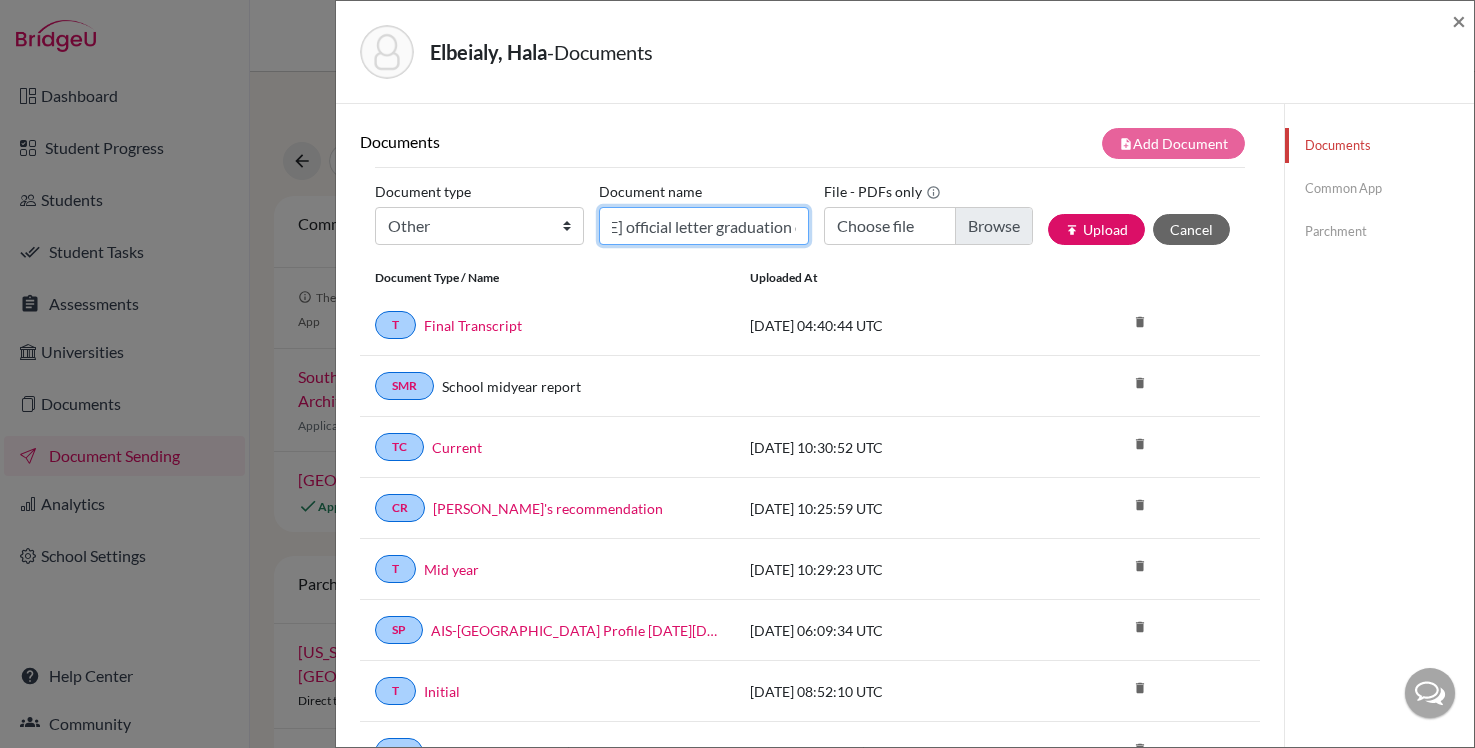 type on "[PERSON_NAME] official letter graduation date" 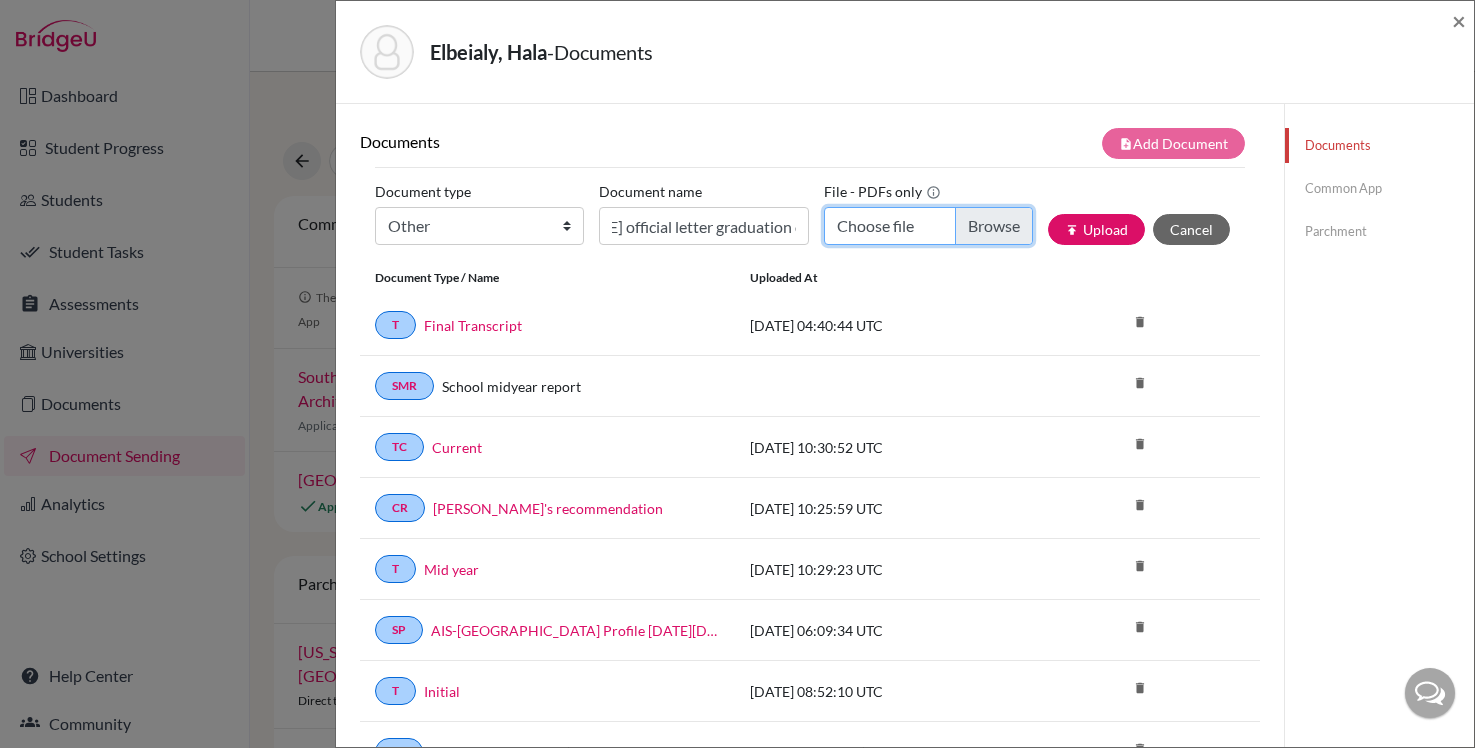 scroll, scrollTop: 0, scrollLeft: 0, axis: both 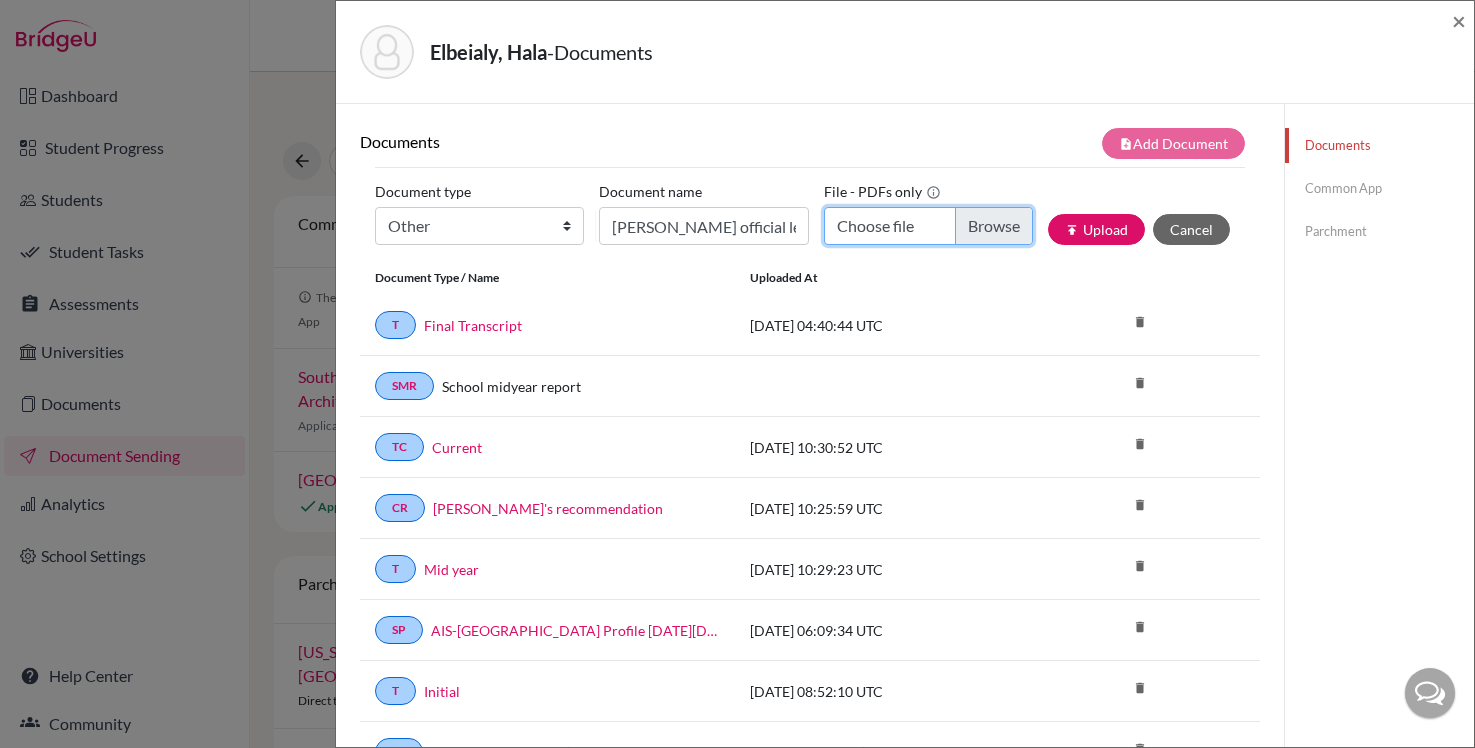 click on "Choose file" at bounding box center (928, 226) 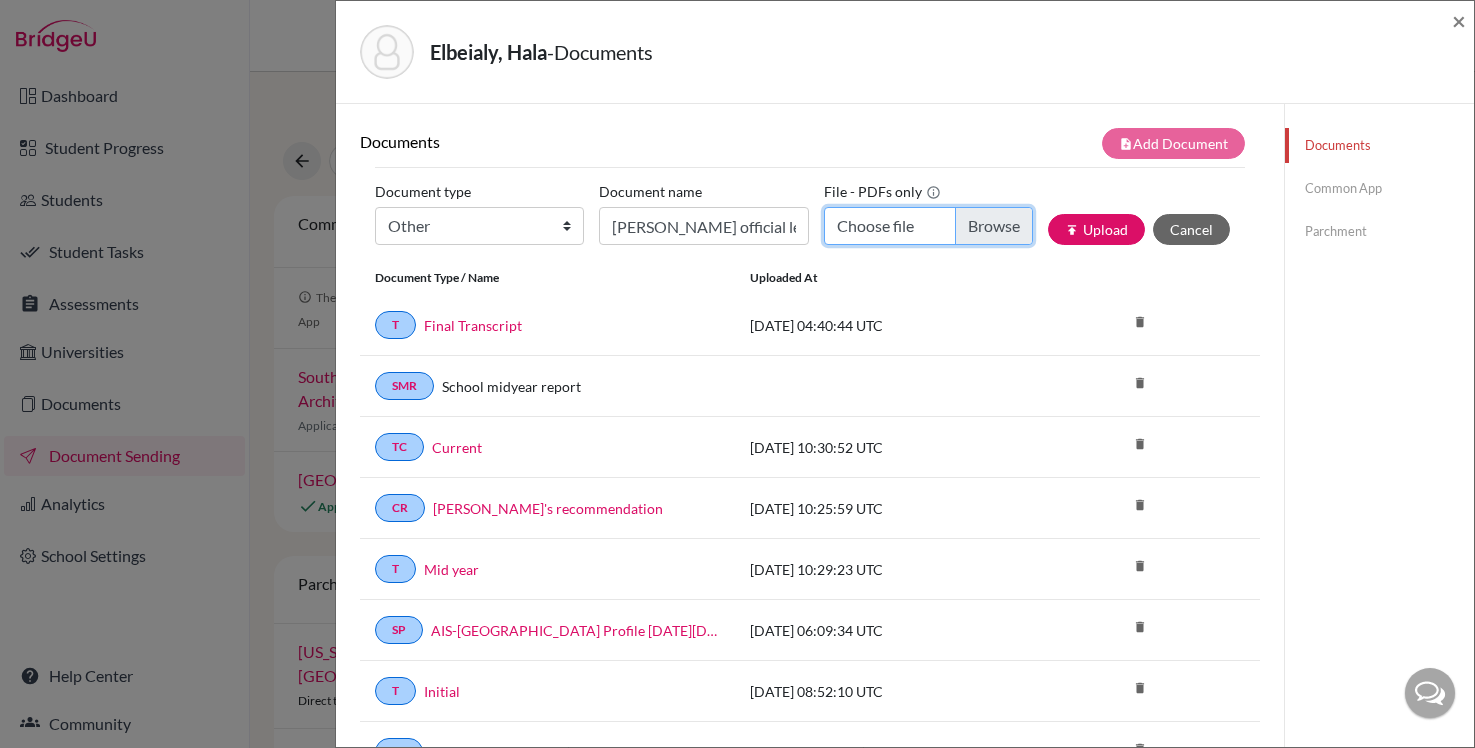 click on "Choose file" at bounding box center (928, 226) 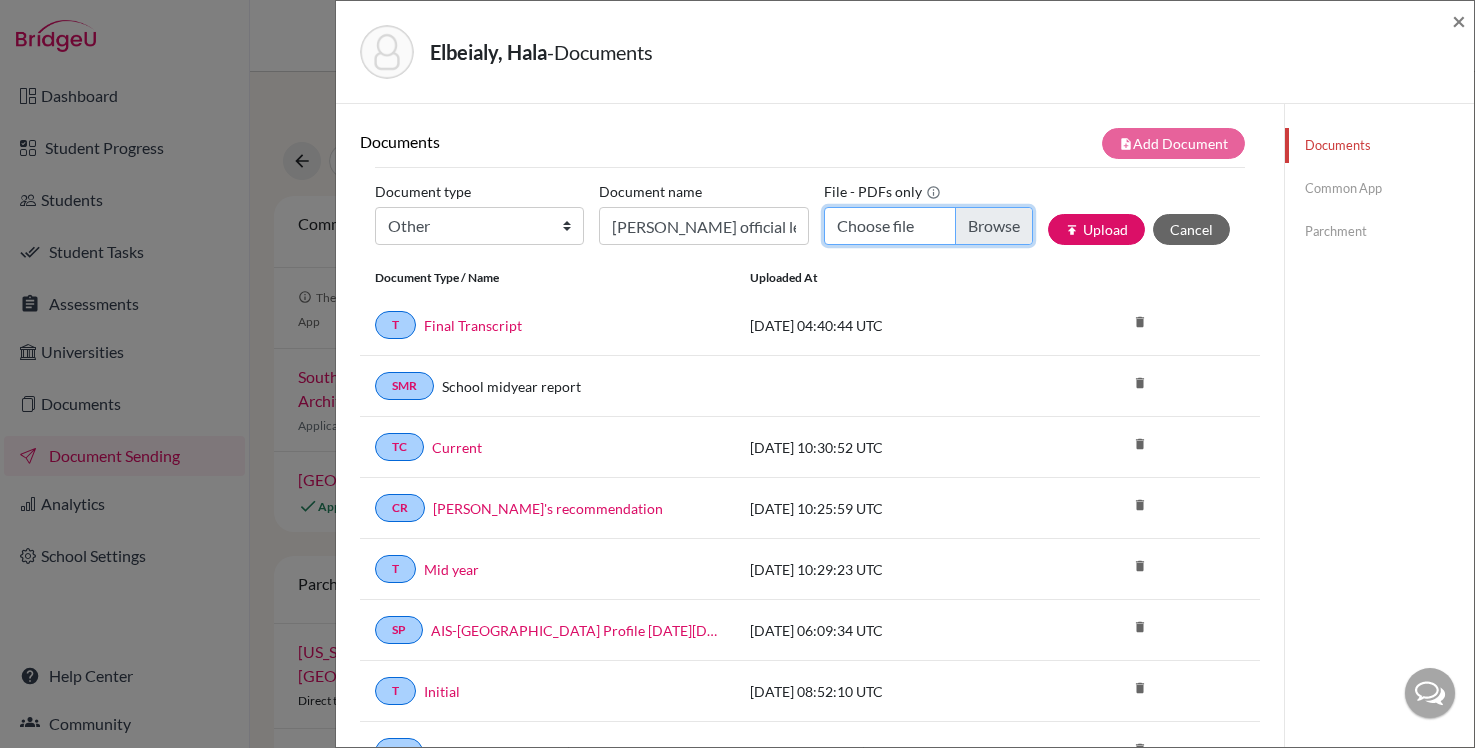 click on "Choose file" at bounding box center [928, 226] 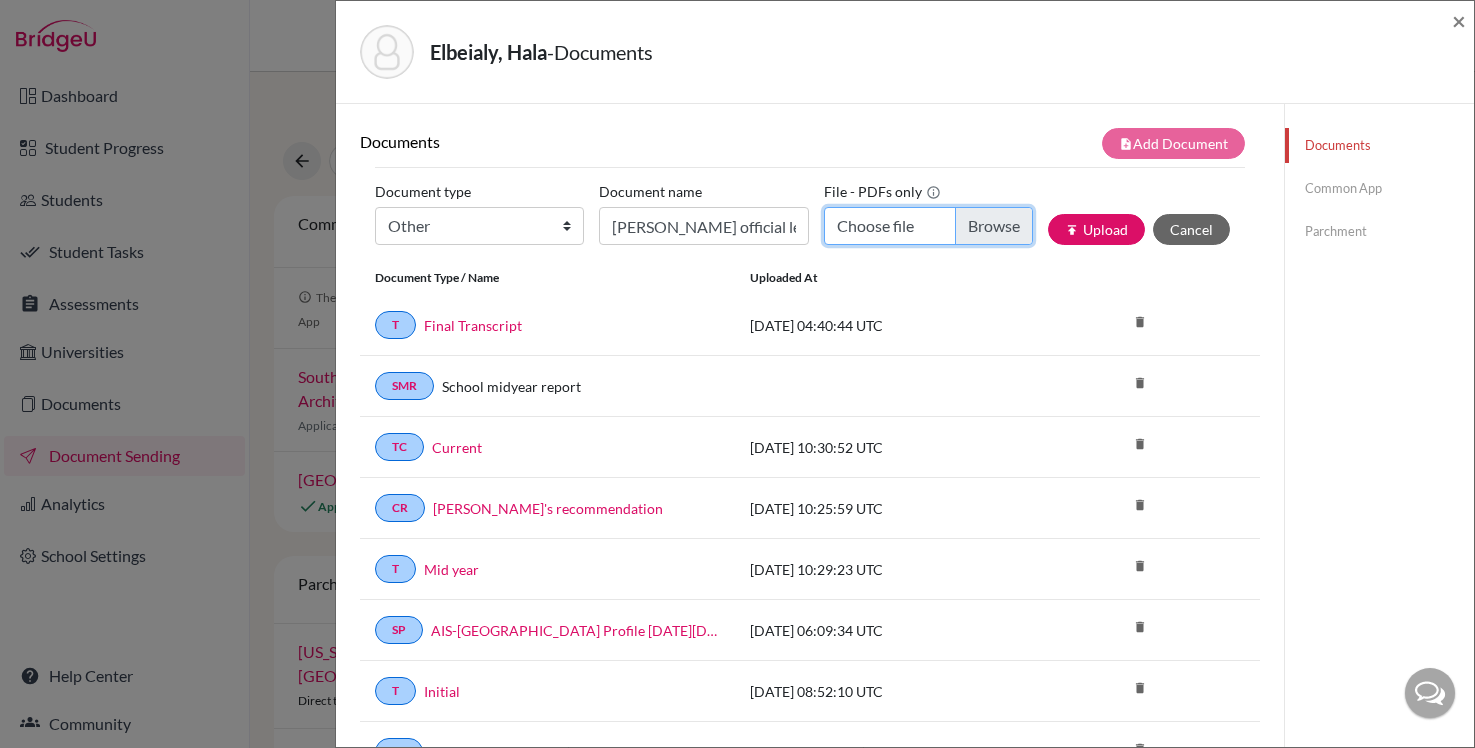 scroll, scrollTop: 48, scrollLeft: 0, axis: vertical 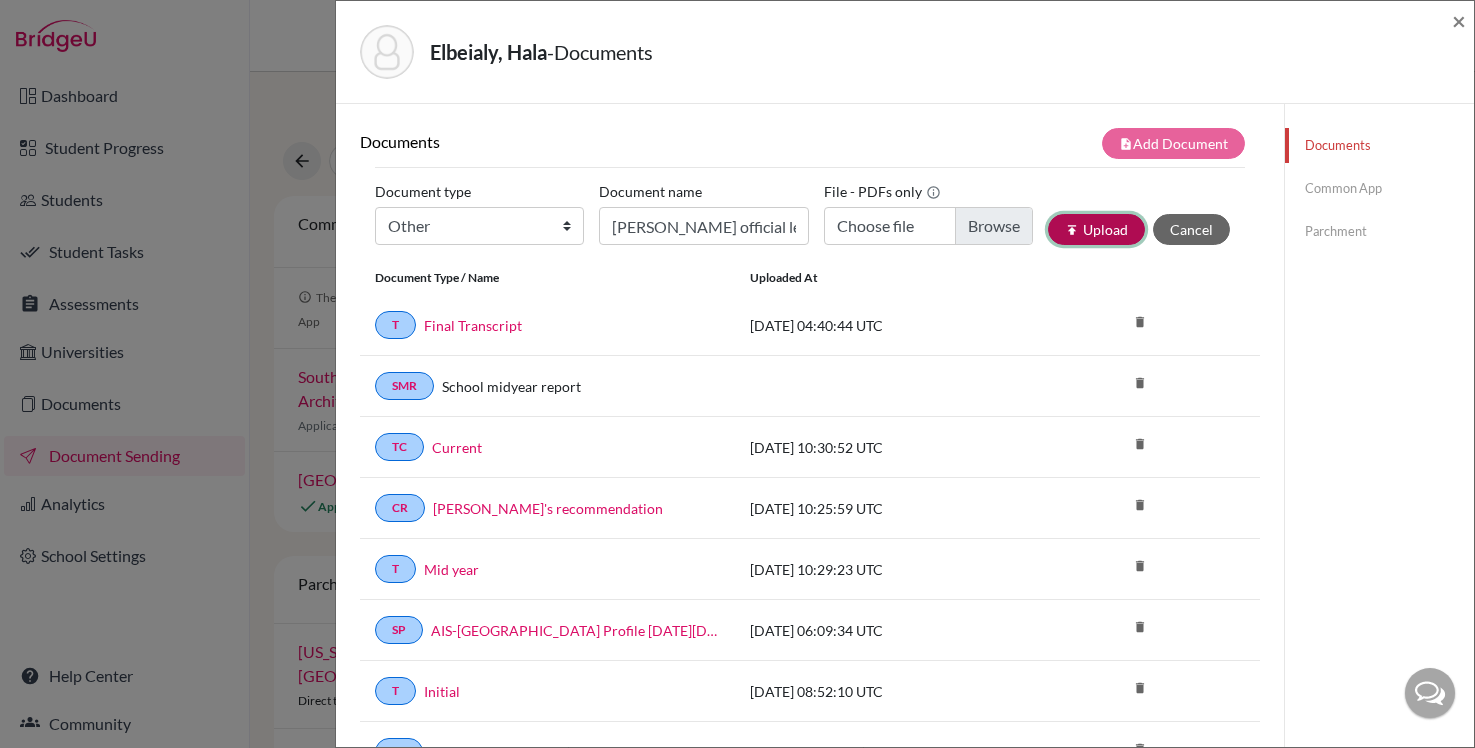 click on "publish  Upload" at bounding box center (1096, 229) 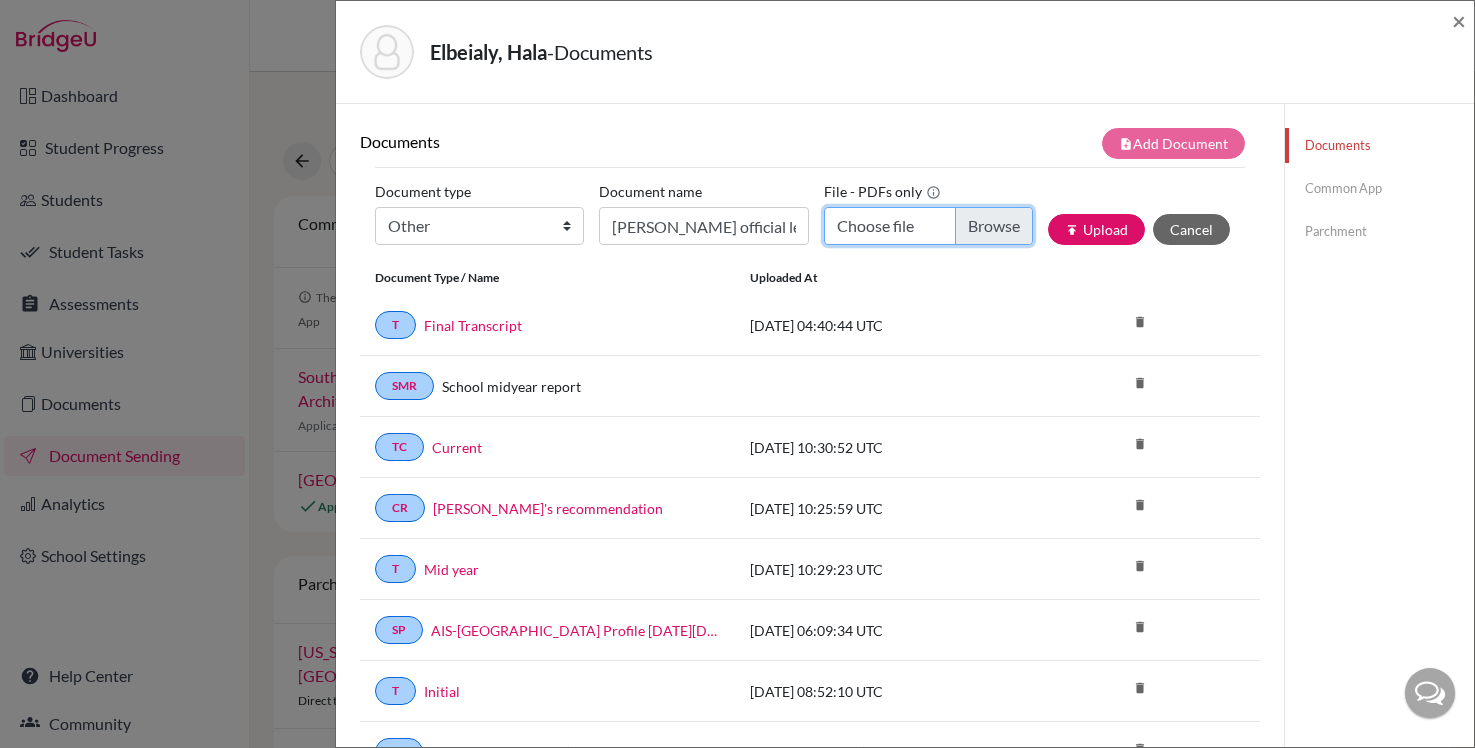 click on "Choose file" at bounding box center (928, 226) 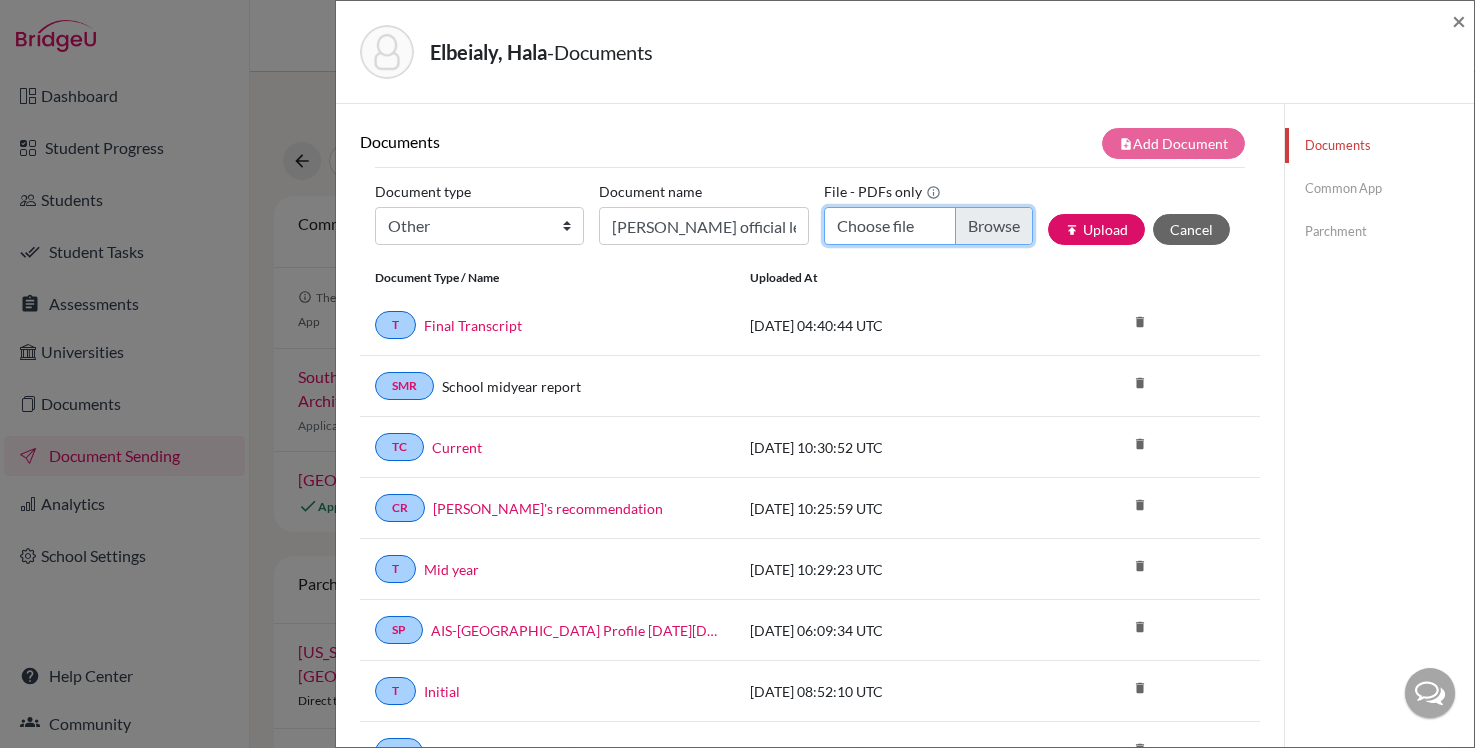 click on "Choose file" at bounding box center [928, 226] 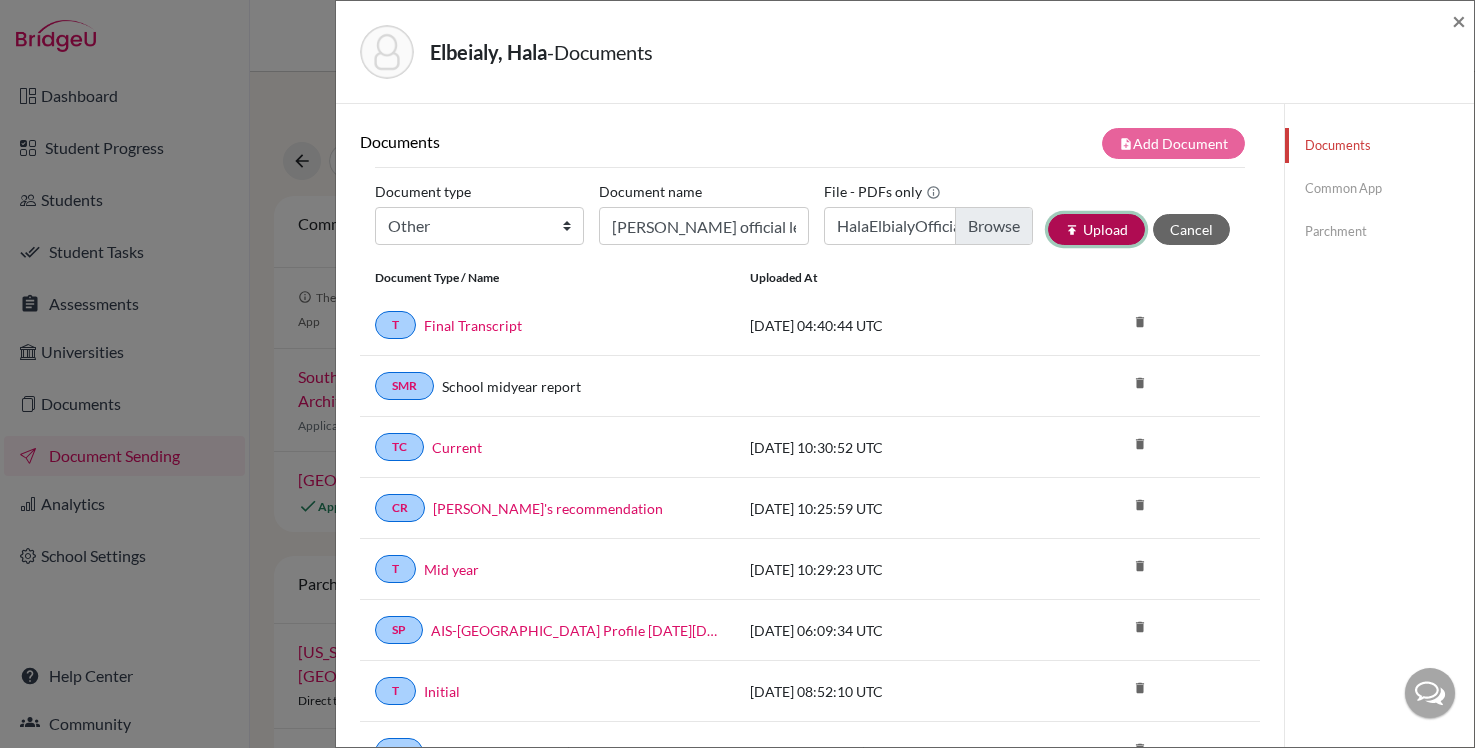 click on "publish  Upload" at bounding box center (1096, 229) 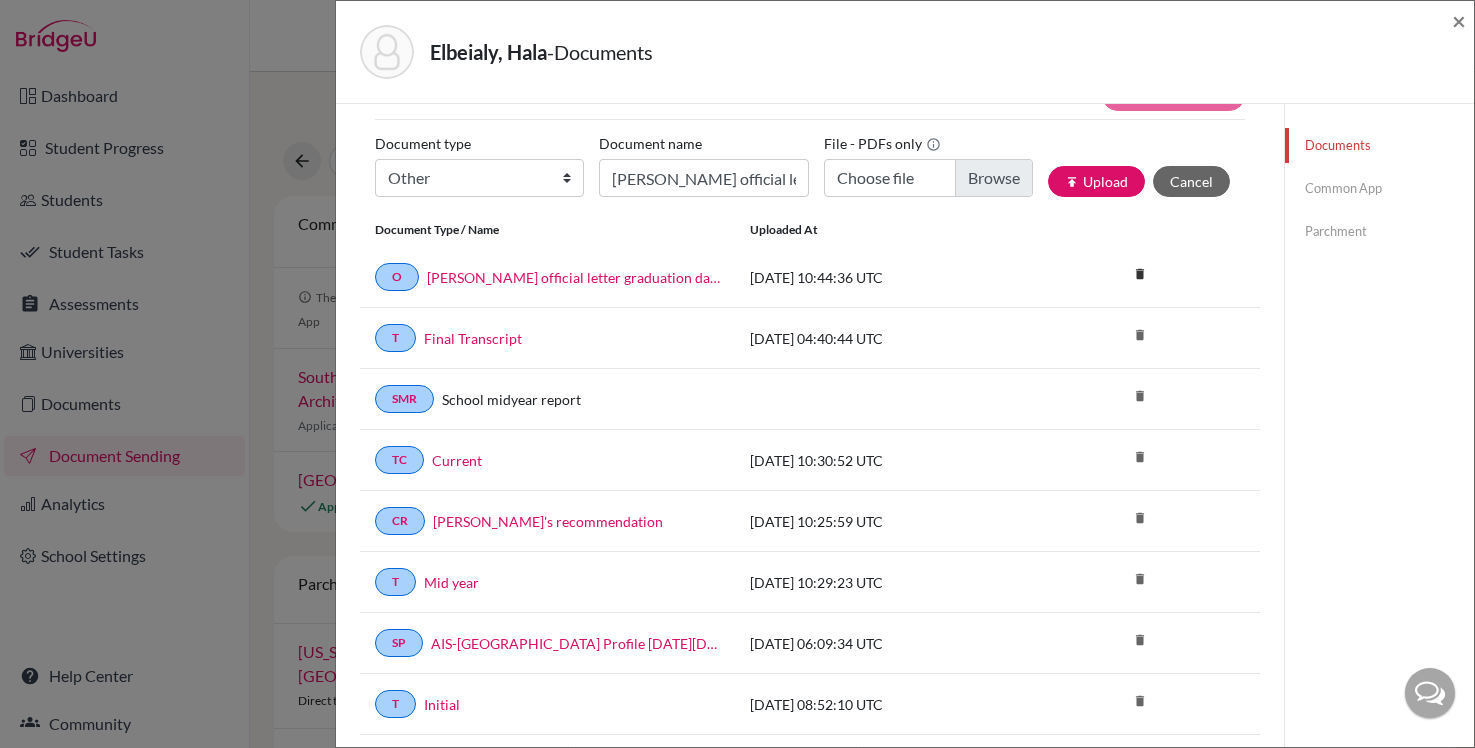 scroll, scrollTop: 0, scrollLeft: 0, axis: both 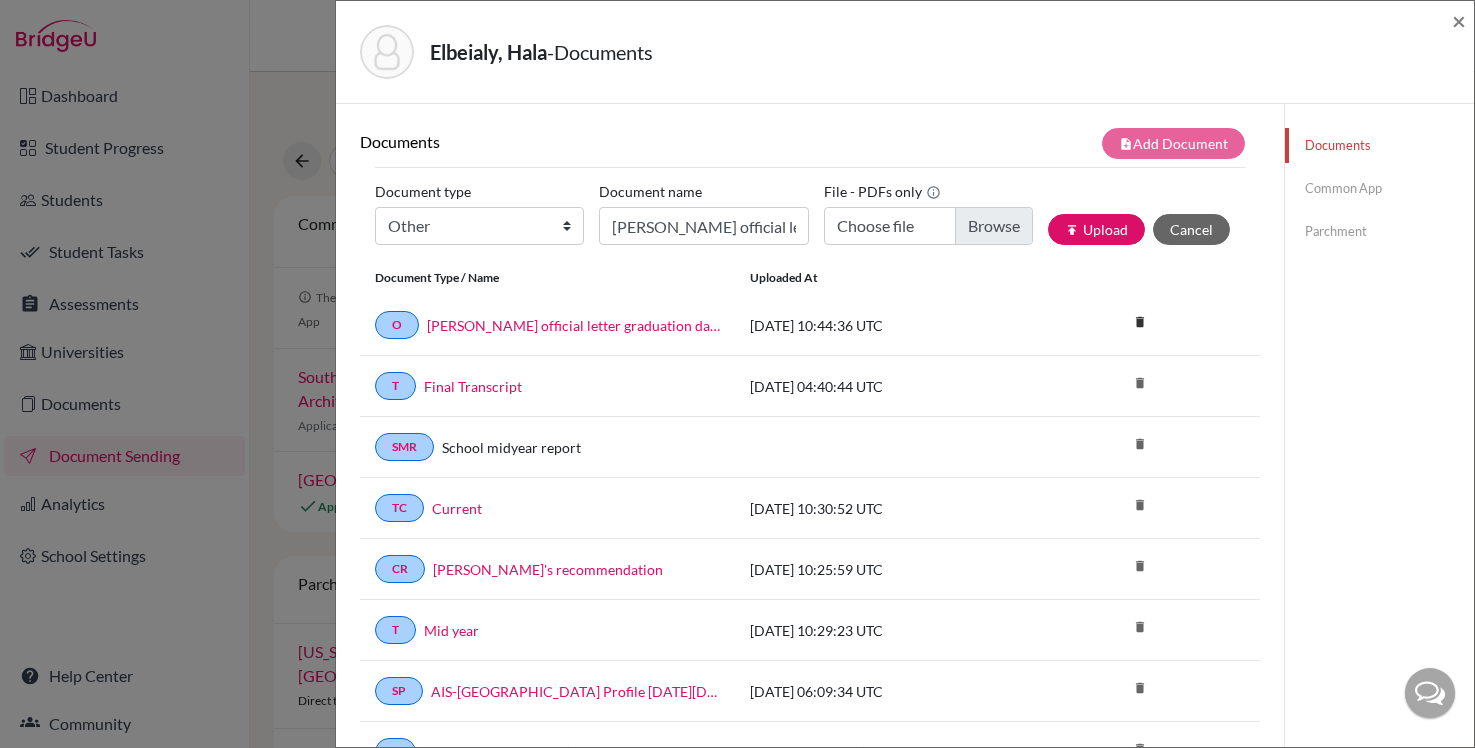 click on "Parchment" 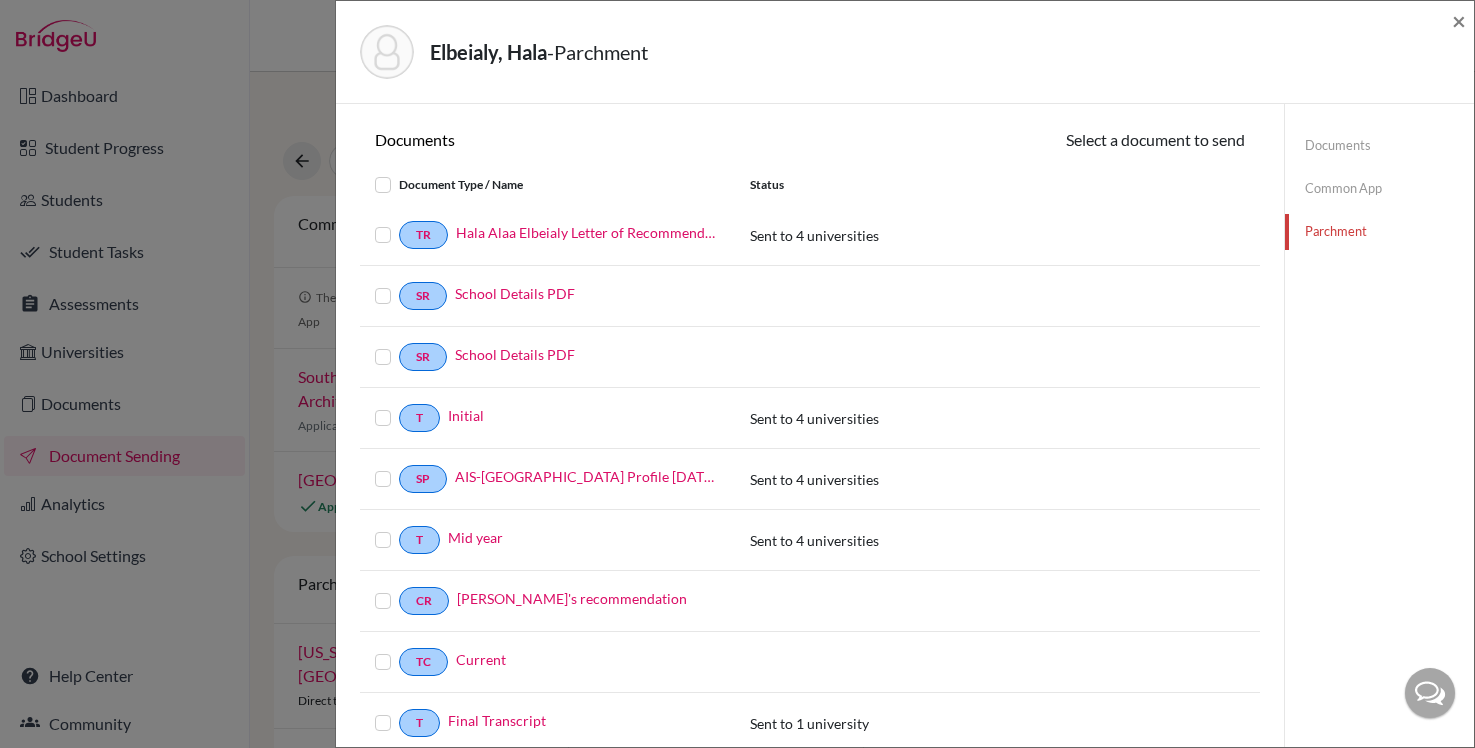 click at bounding box center (399, 223) 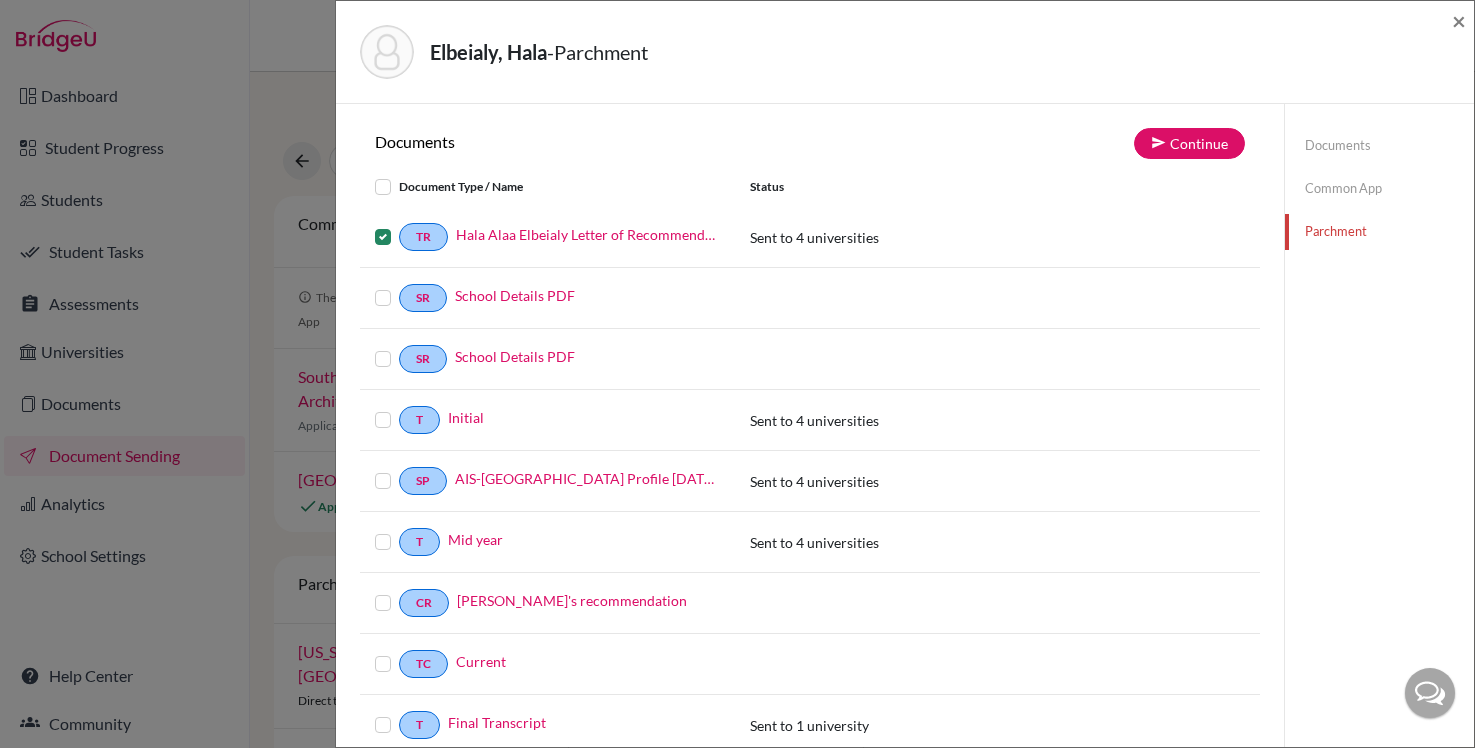 click at bounding box center [399, 225] 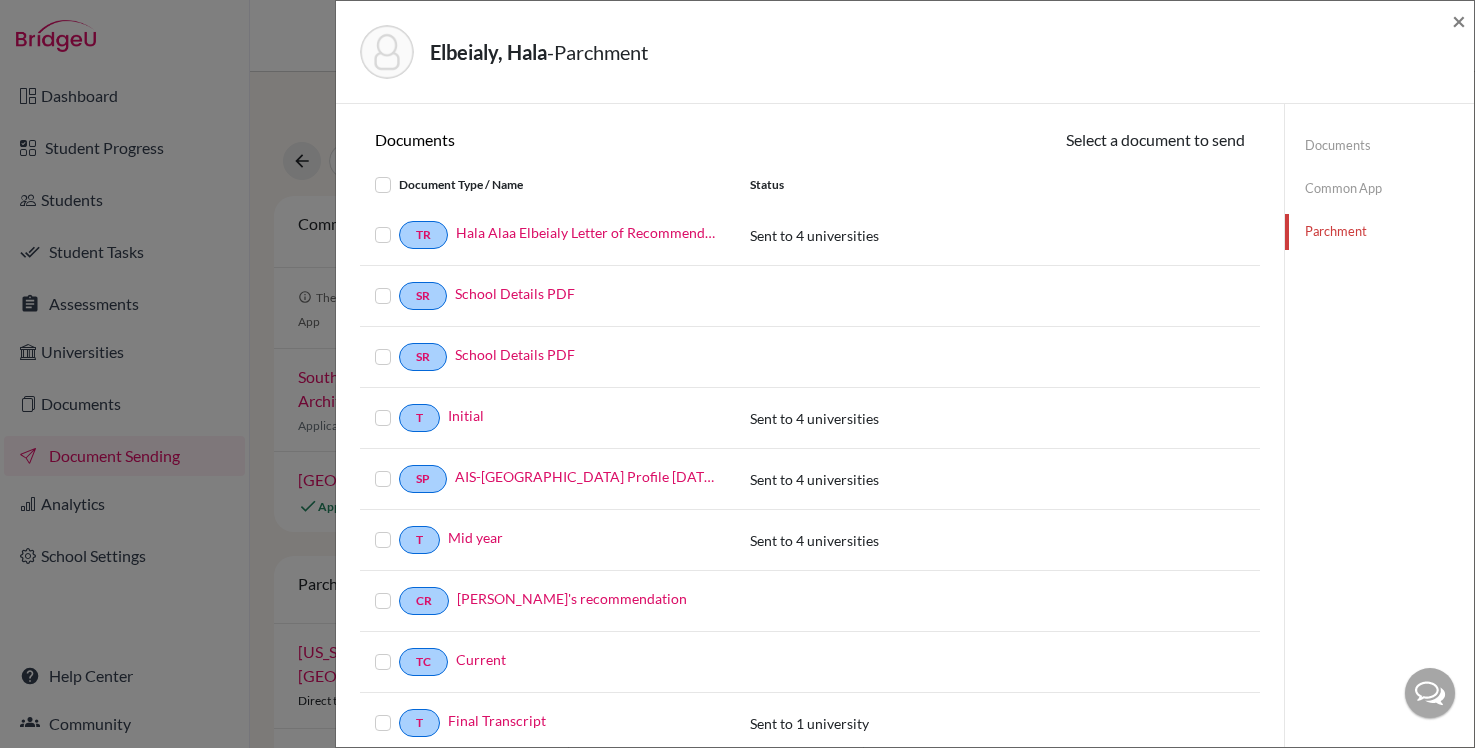 scroll, scrollTop: 48, scrollLeft: 0, axis: vertical 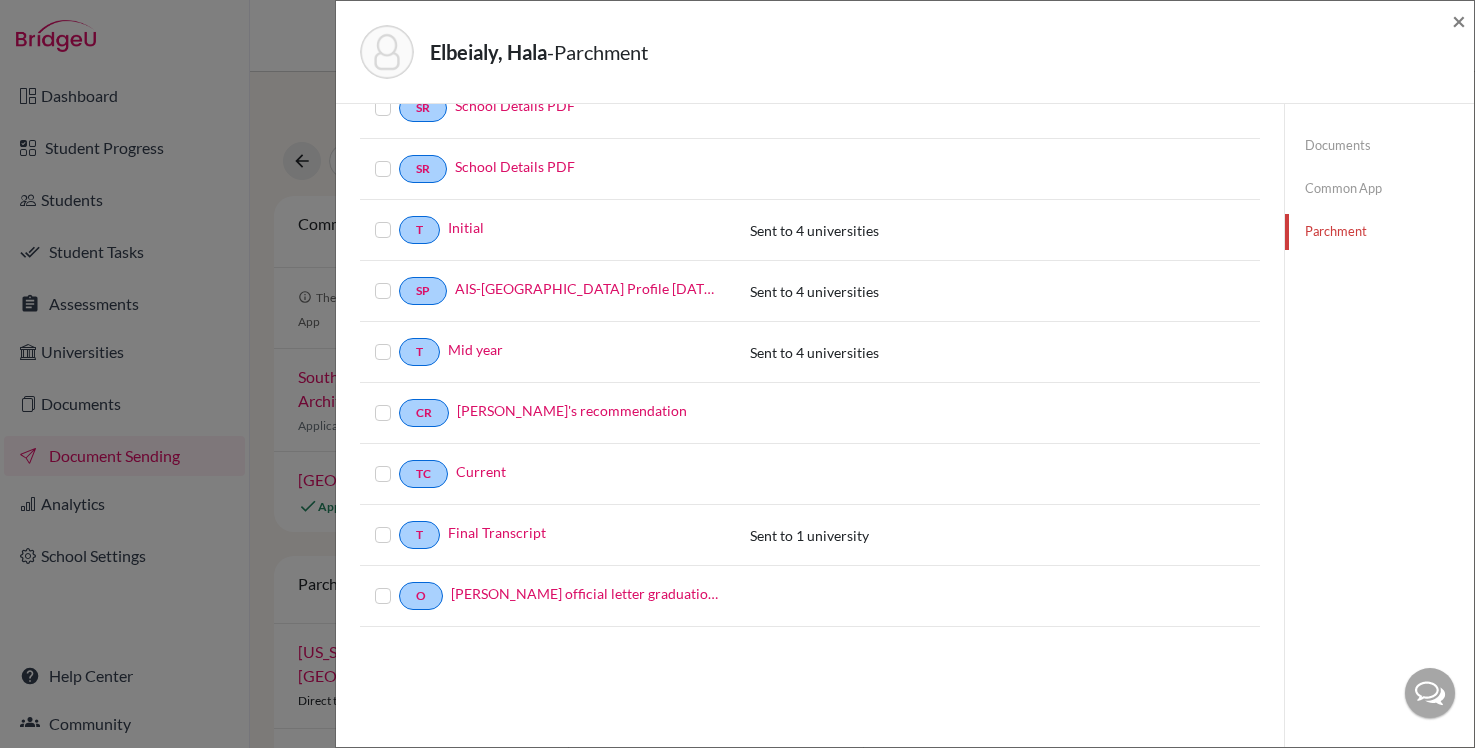 click at bounding box center [399, 584] 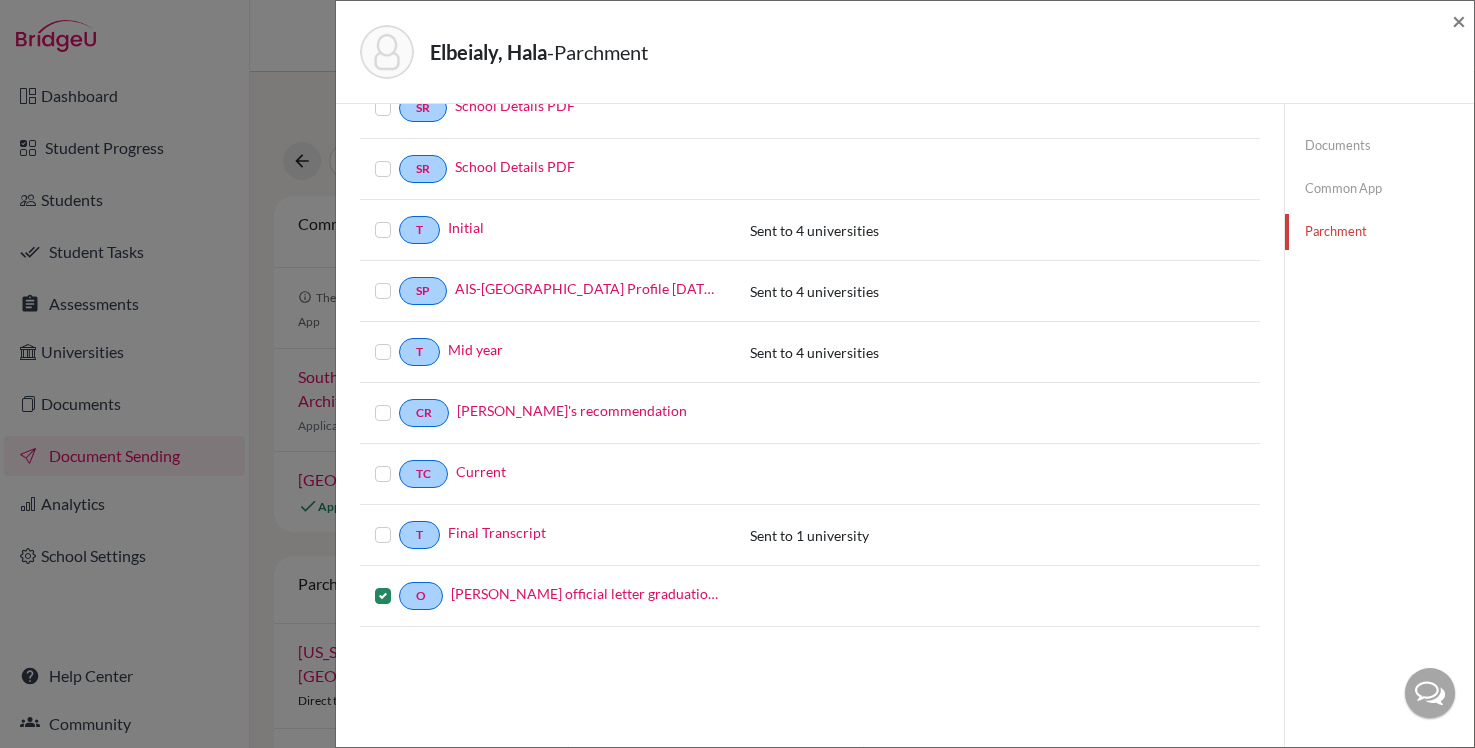 scroll, scrollTop: 142, scrollLeft: 0, axis: vertical 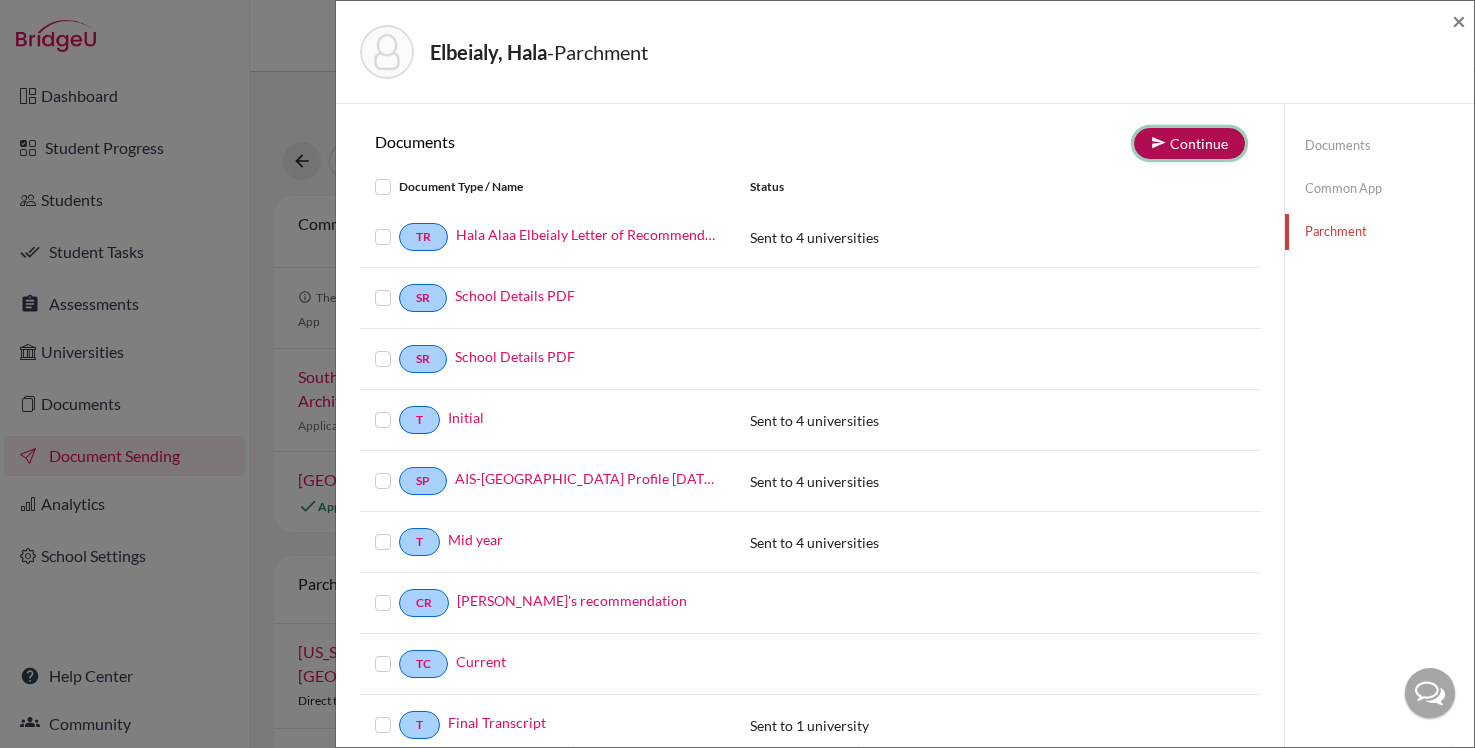 click on "Continue" at bounding box center [1189, 143] 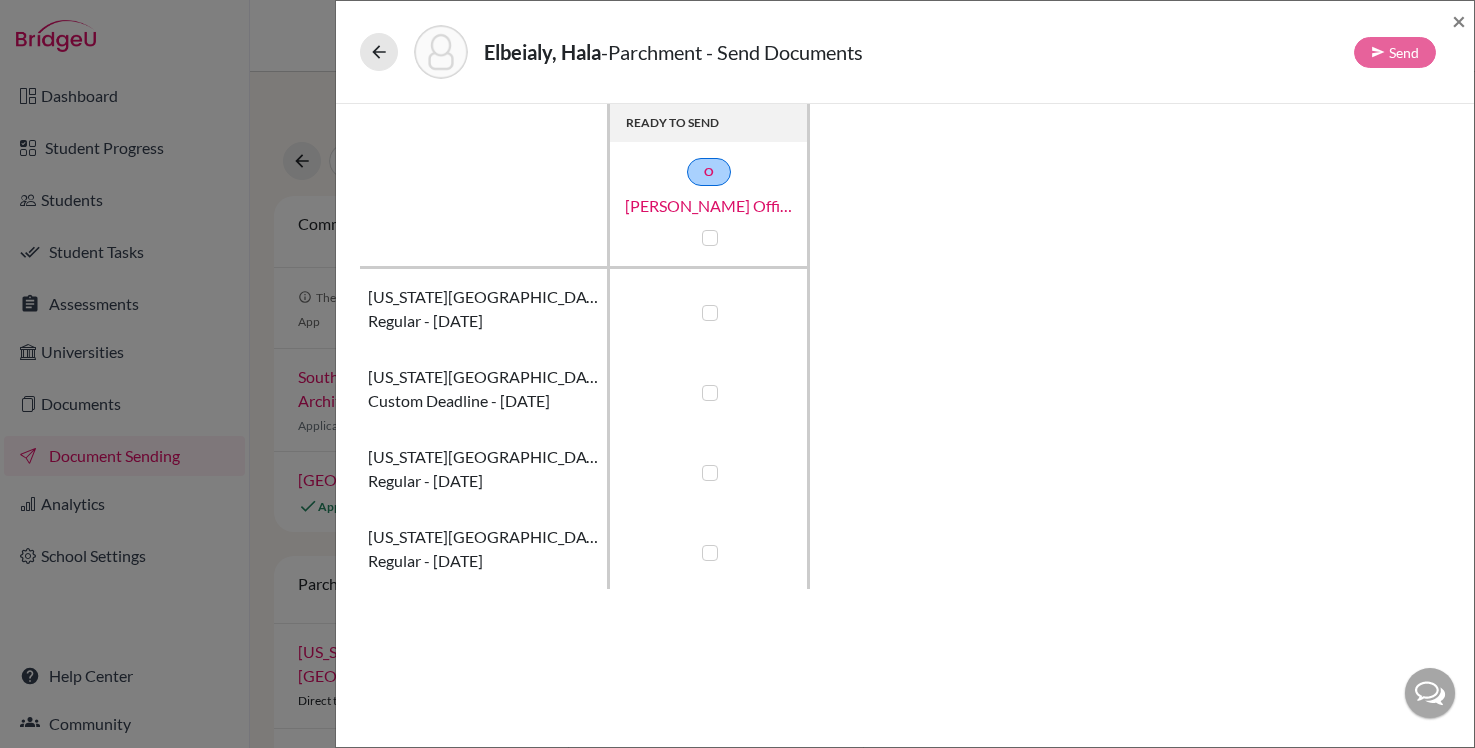 click at bounding box center [710, 553] 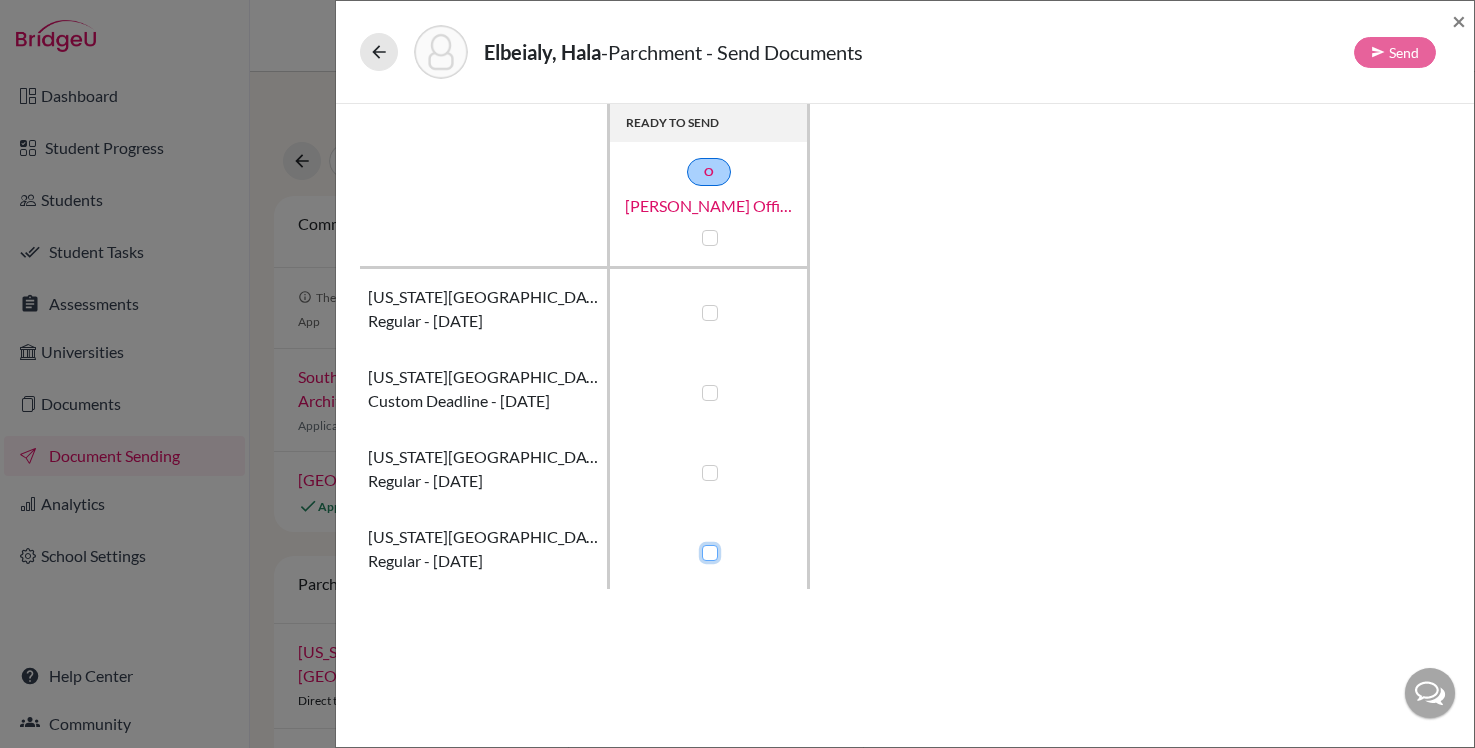 checkbox on "true" 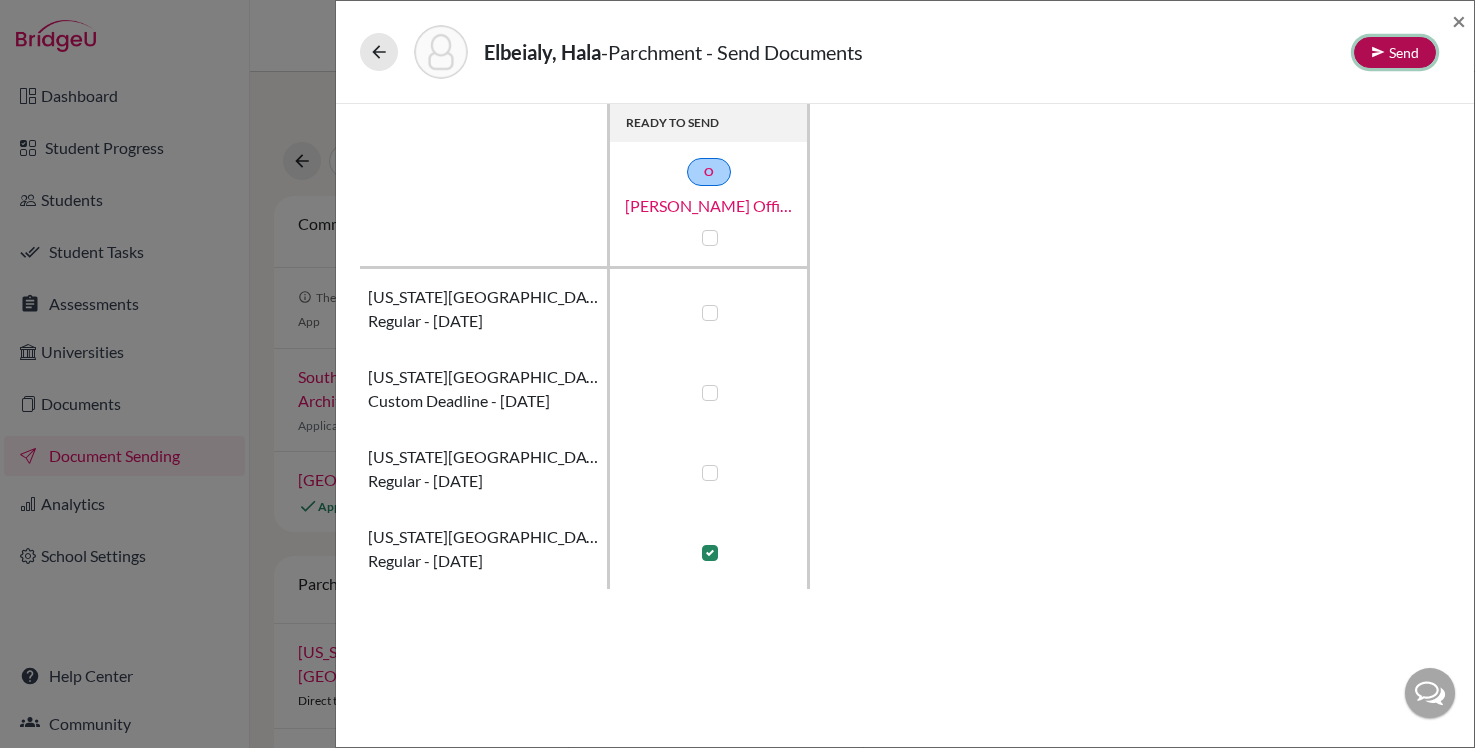 click on "Send" 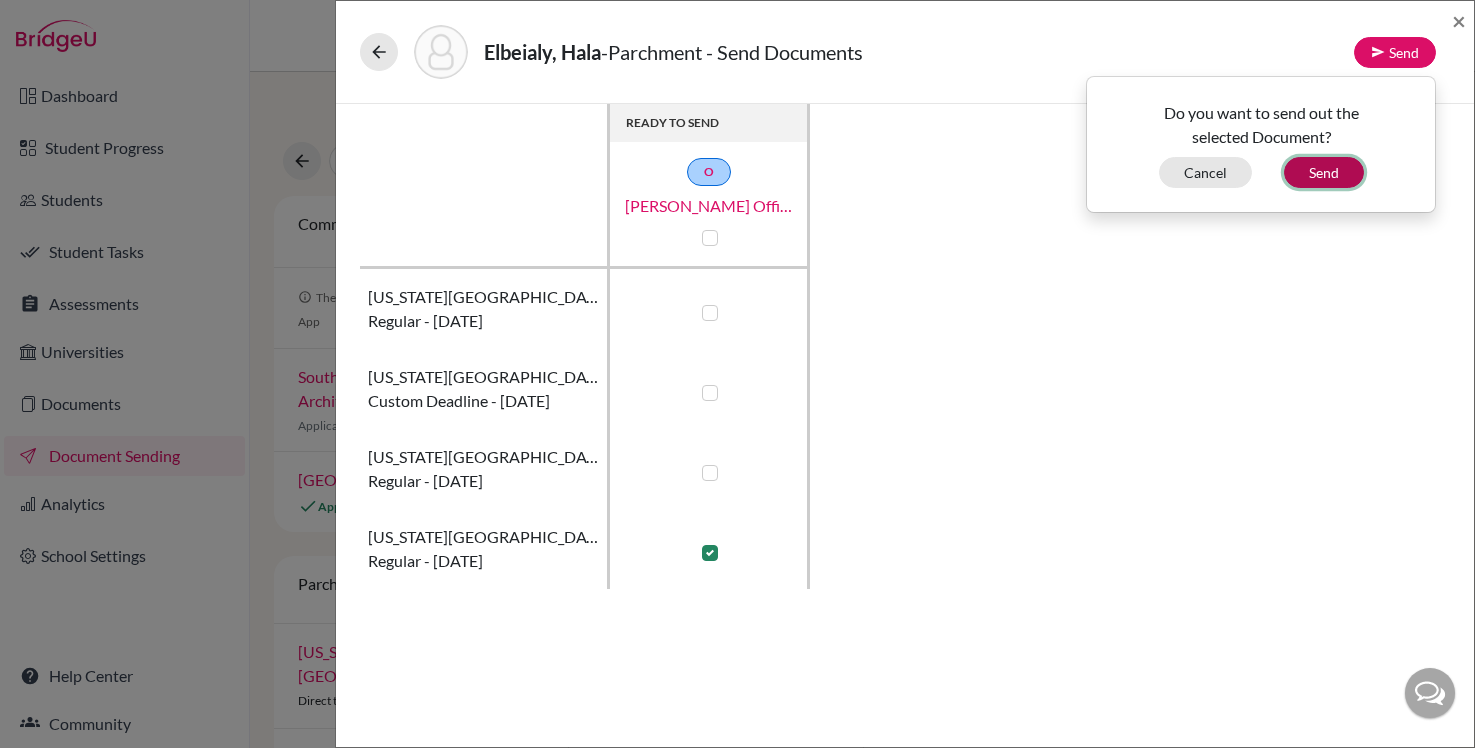 click on "Send" at bounding box center (1324, 172) 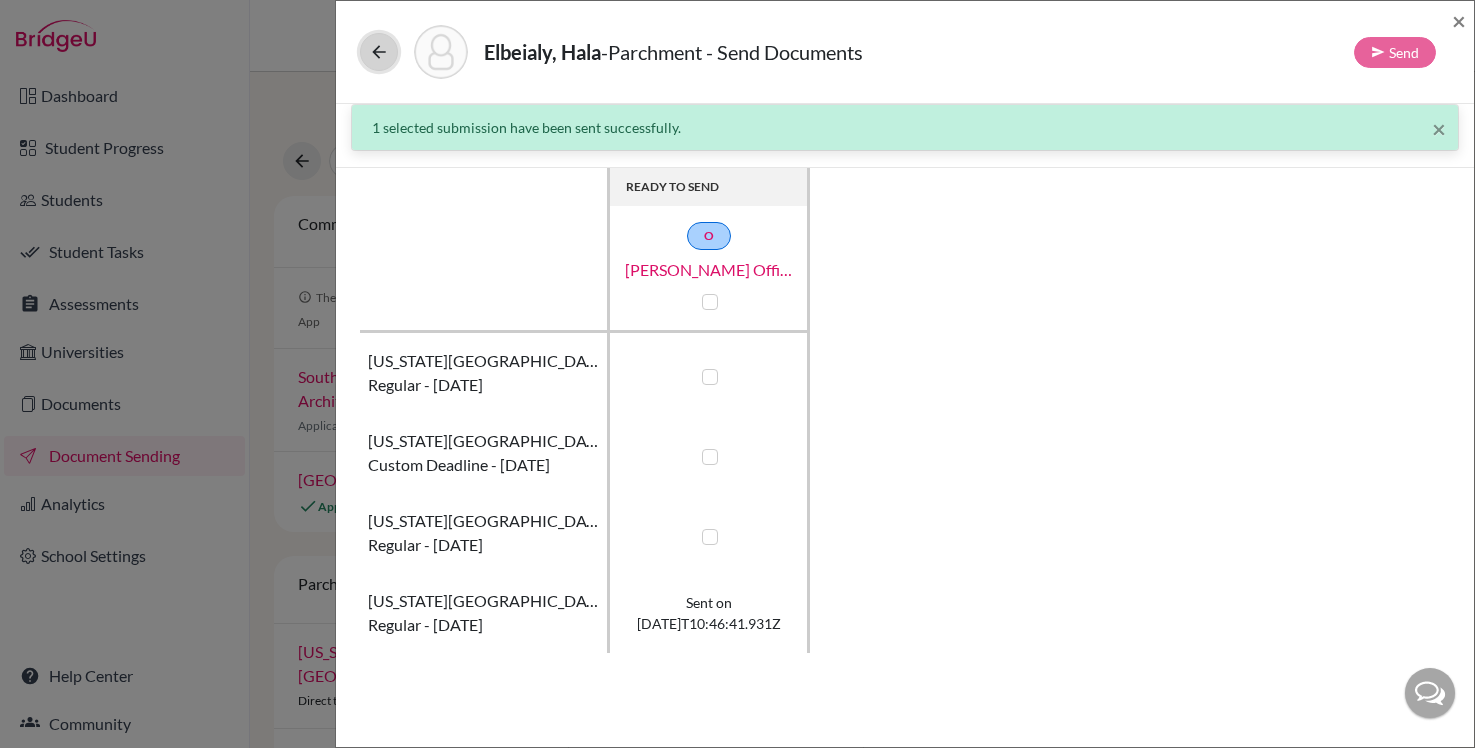 click at bounding box center [379, 52] 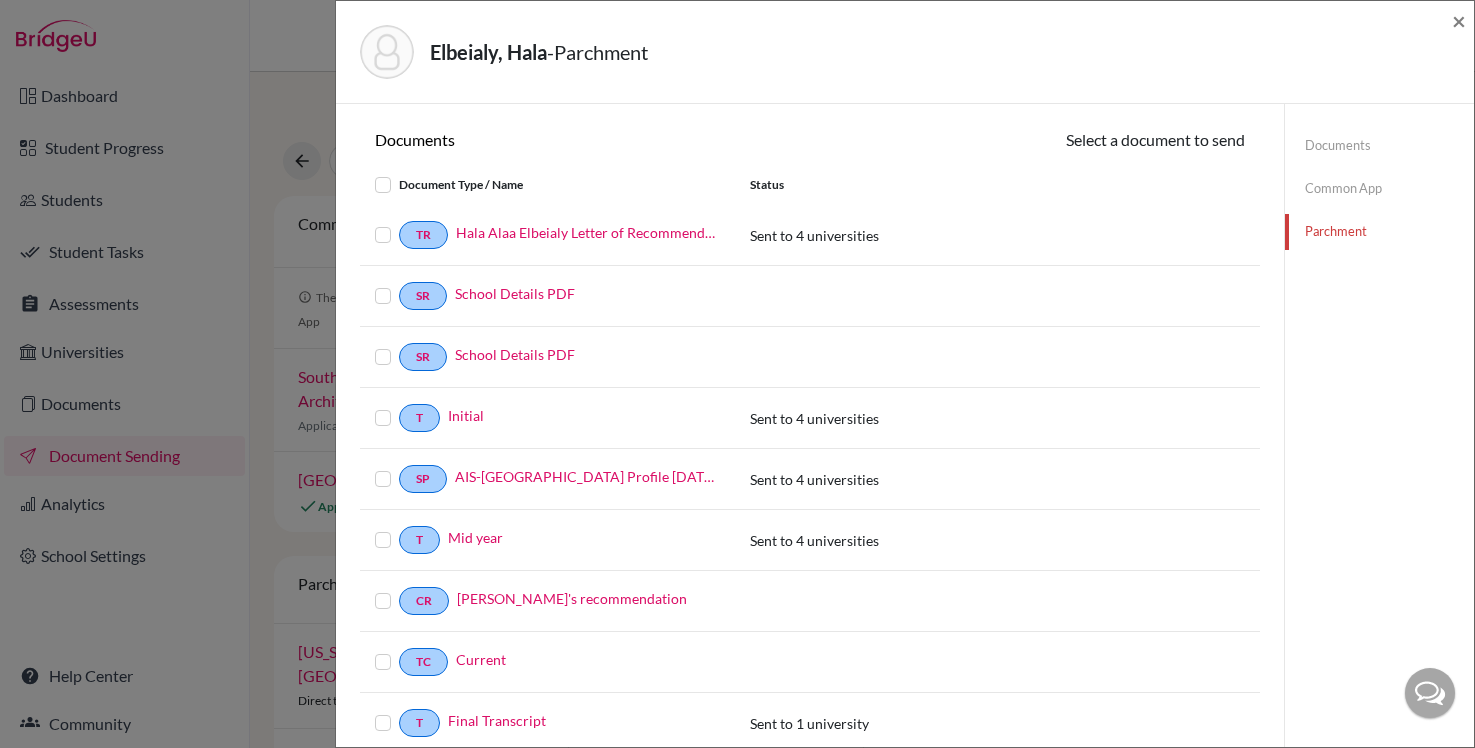scroll, scrollTop: 48, scrollLeft: 0, axis: vertical 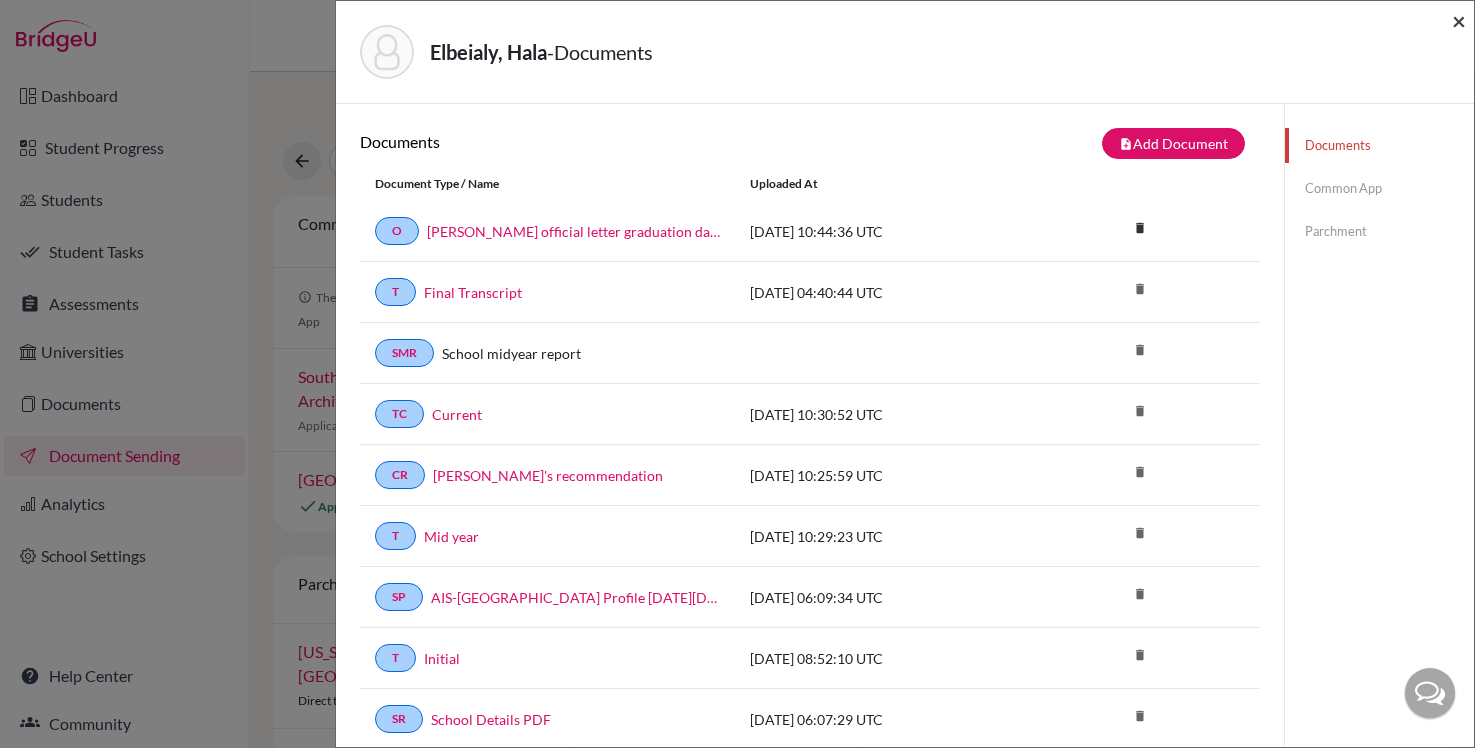 click on "×" at bounding box center [1459, 20] 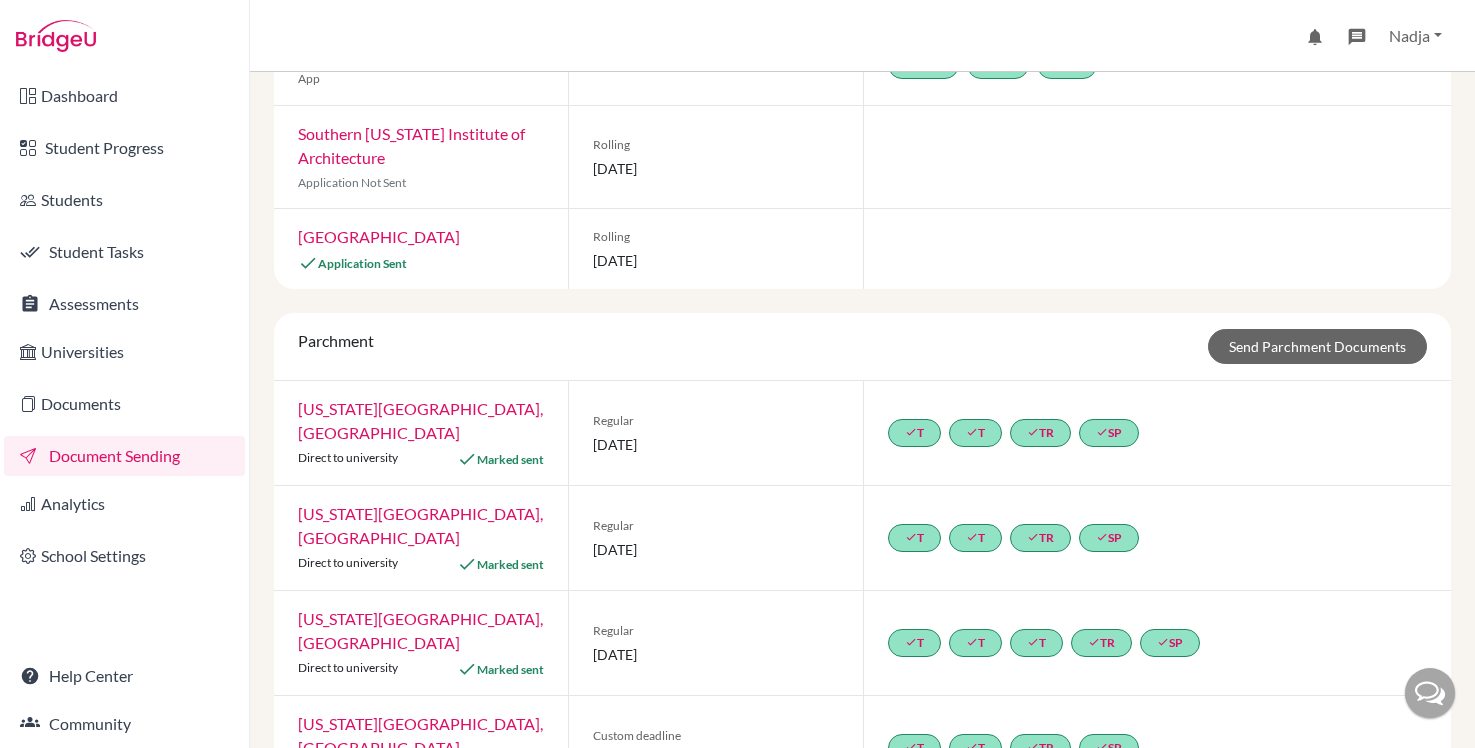 scroll, scrollTop: 319, scrollLeft: 0, axis: vertical 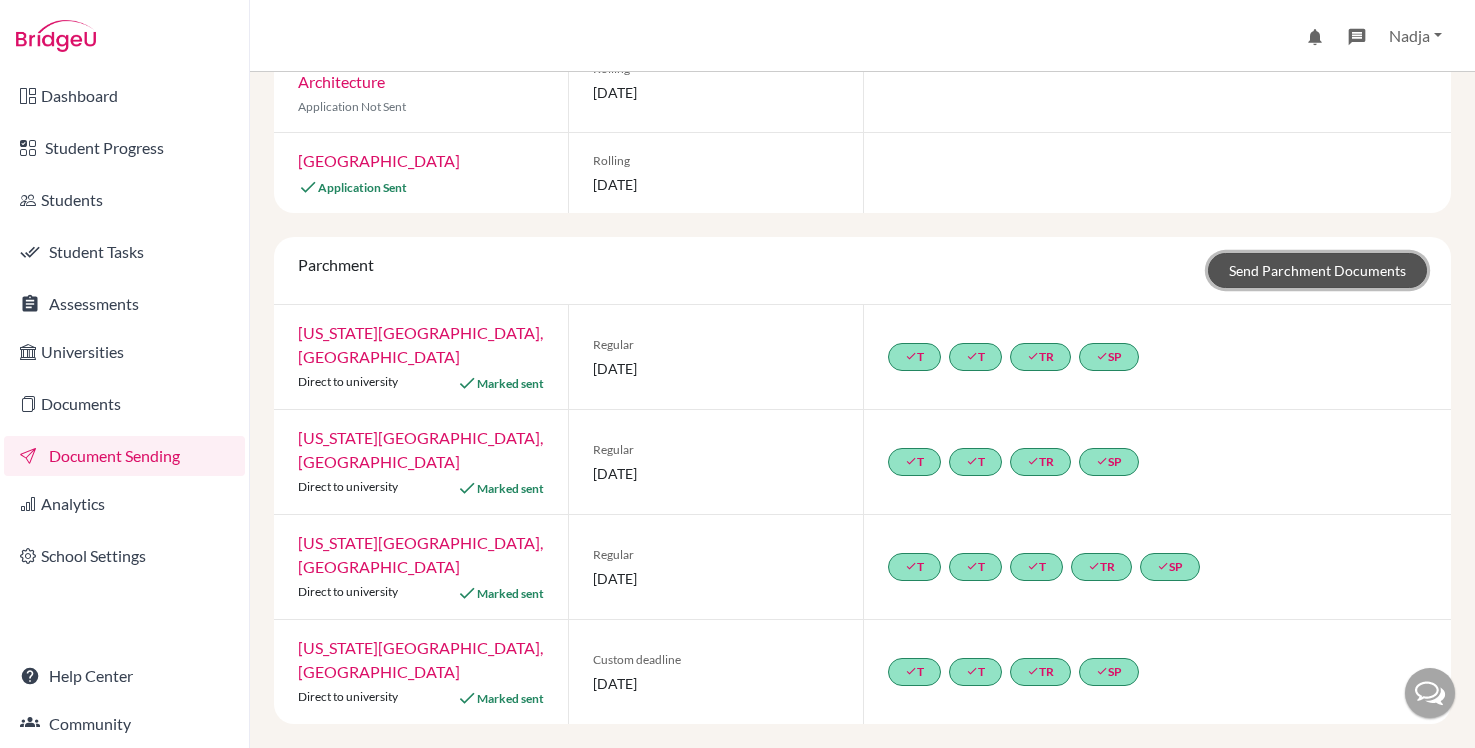 click on "Send Parchment Documents" 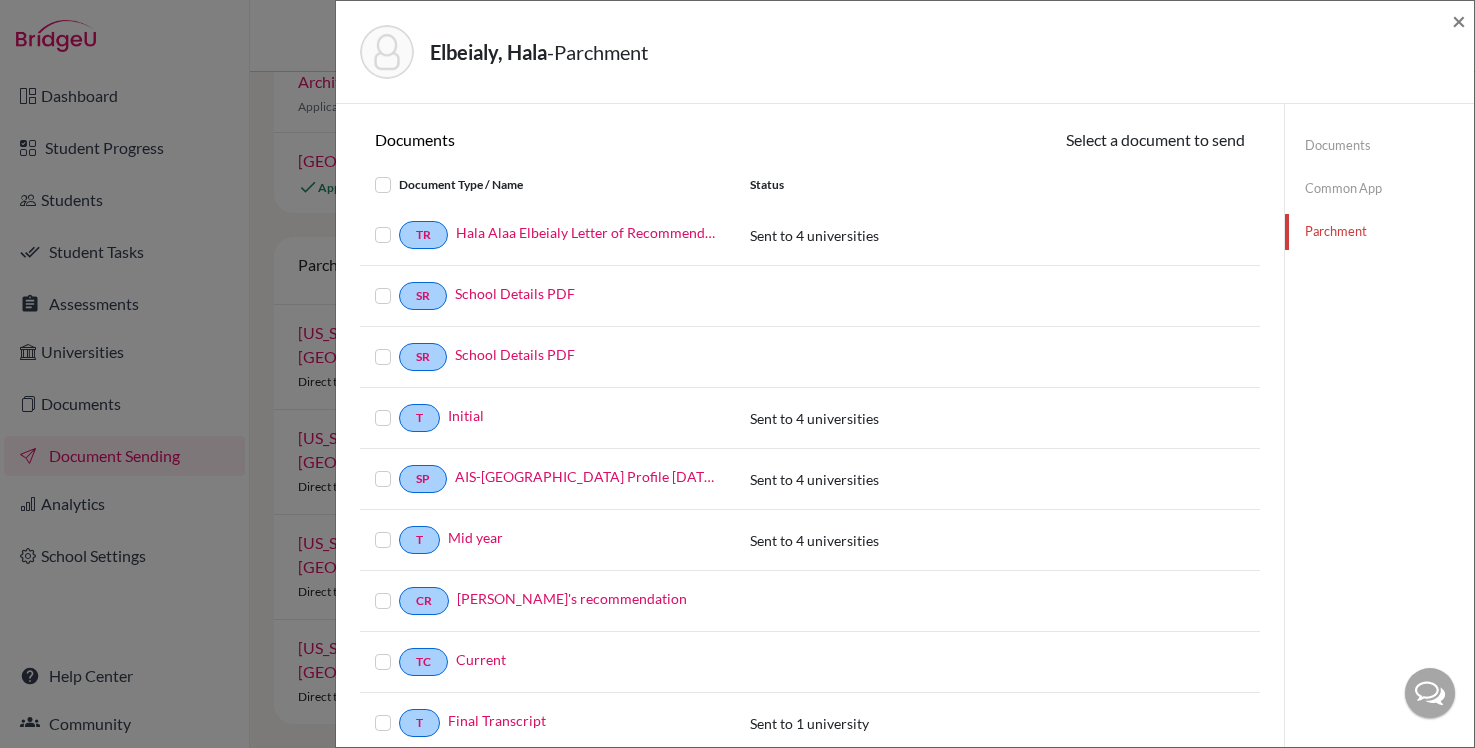 scroll, scrollTop: 48, scrollLeft: 0, axis: vertical 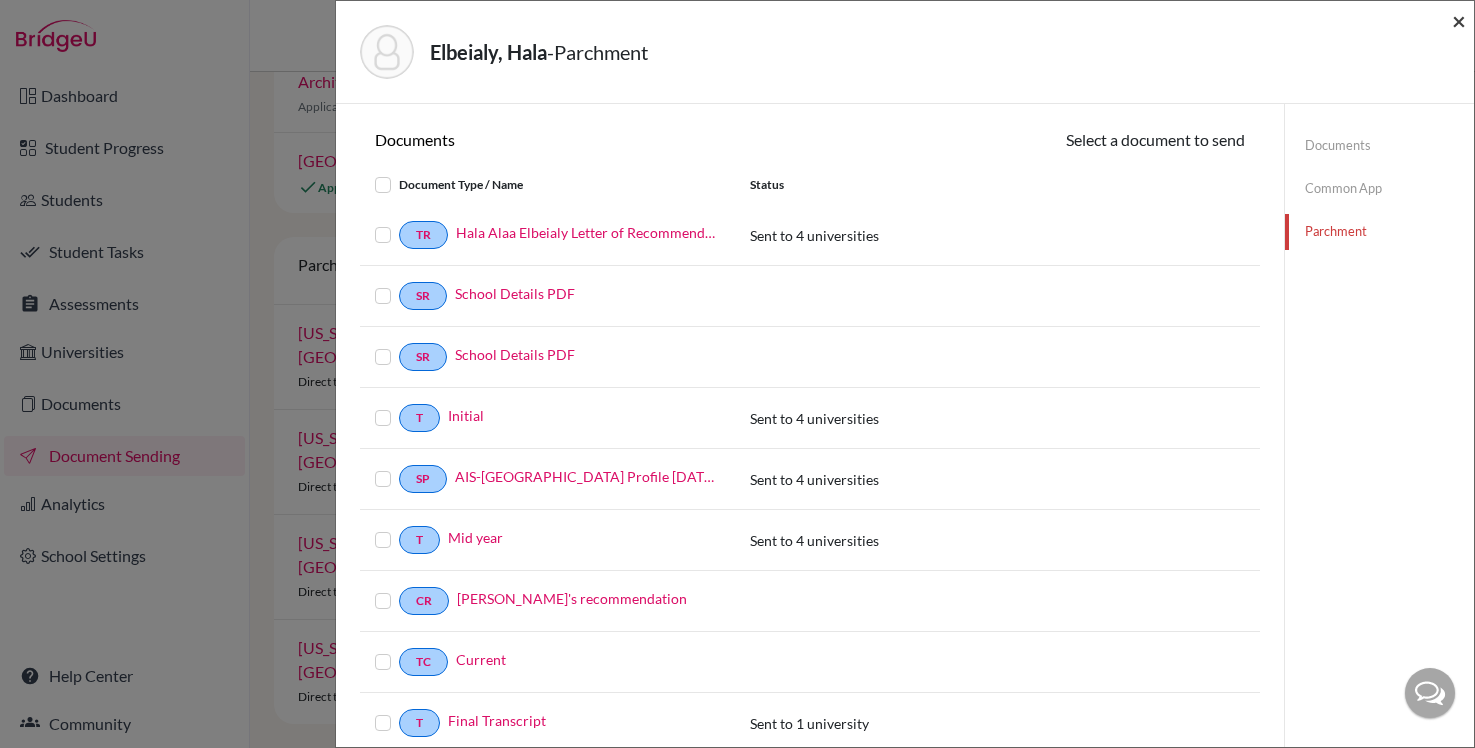 click on "×" at bounding box center [1459, 20] 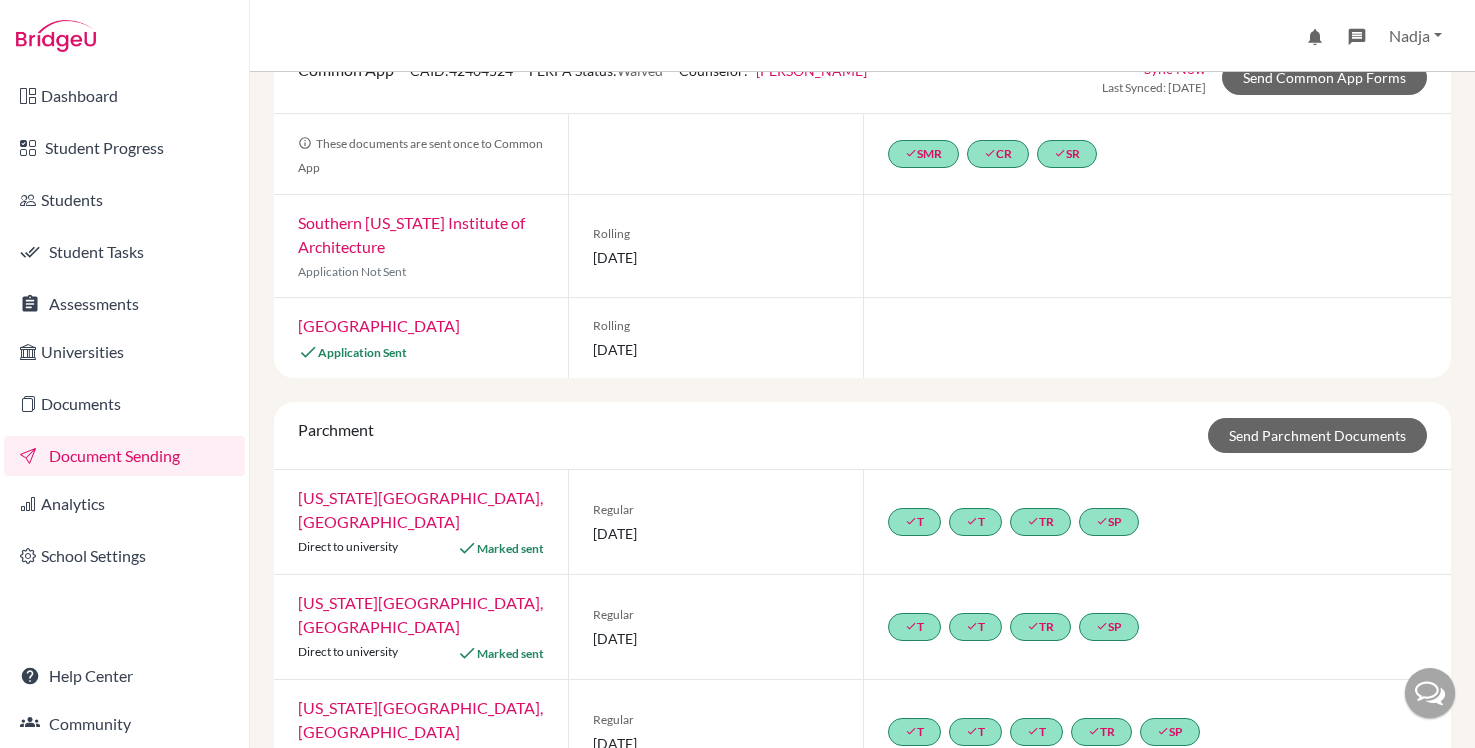 scroll, scrollTop: 319, scrollLeft: 0, axis: vertical 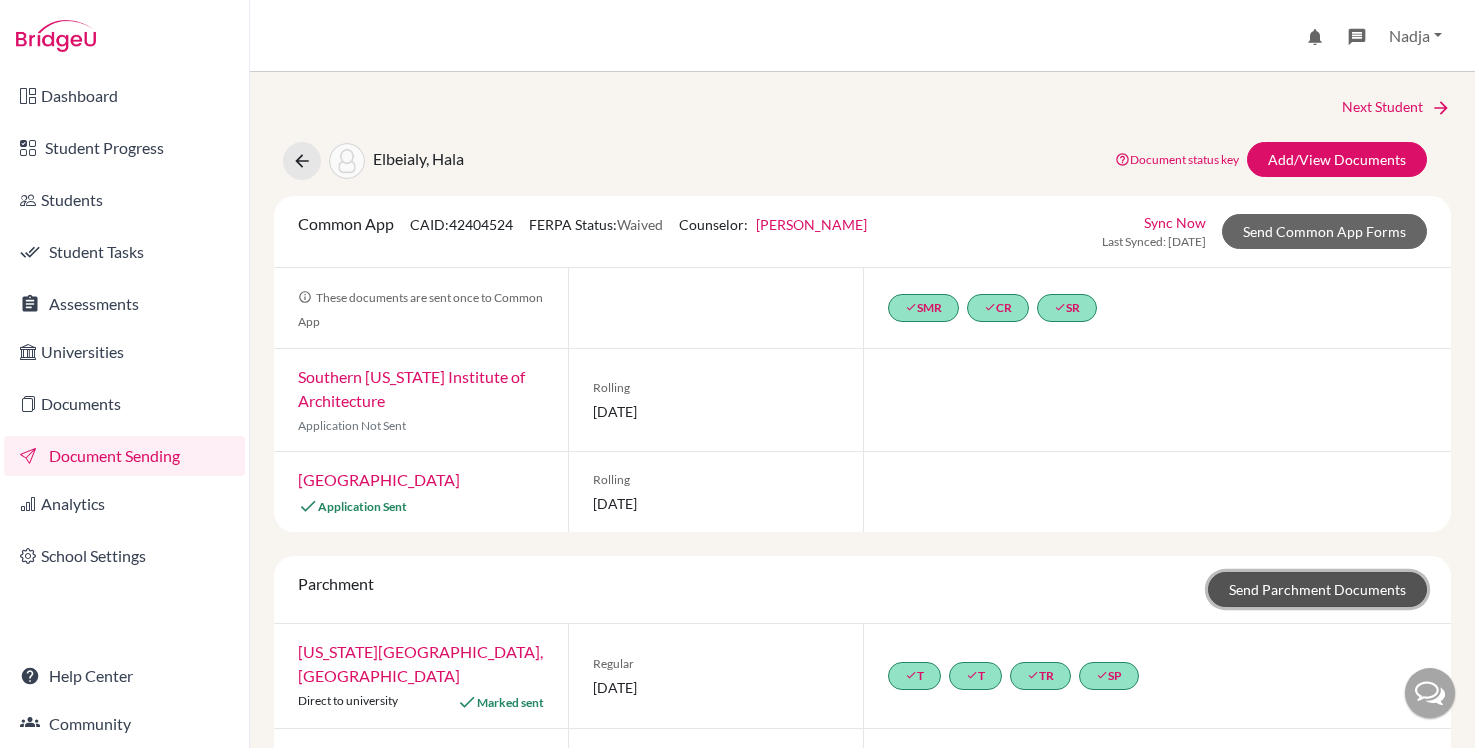 click on "Send Parchment Documents" 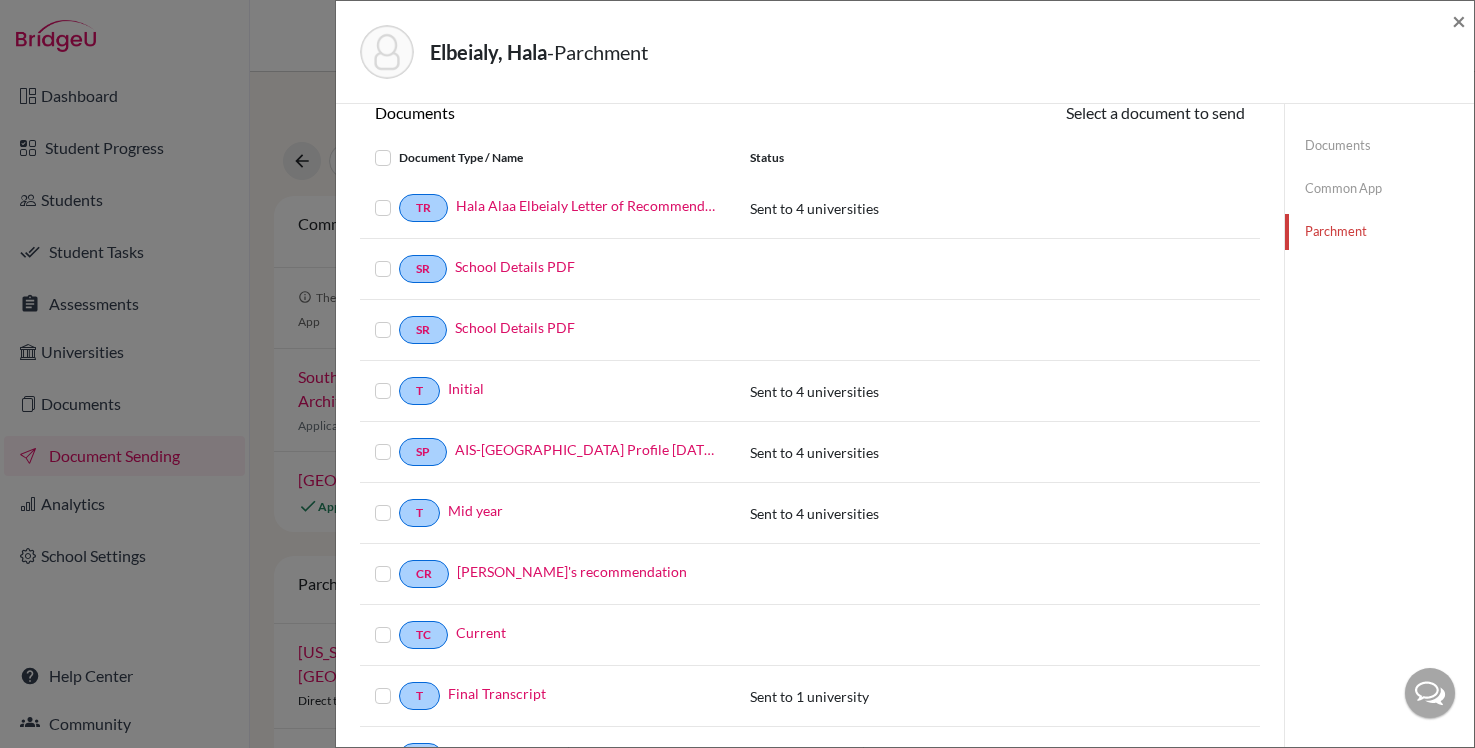scroll, scrollTop: 42, scrollLeft: 0, axis: vertical 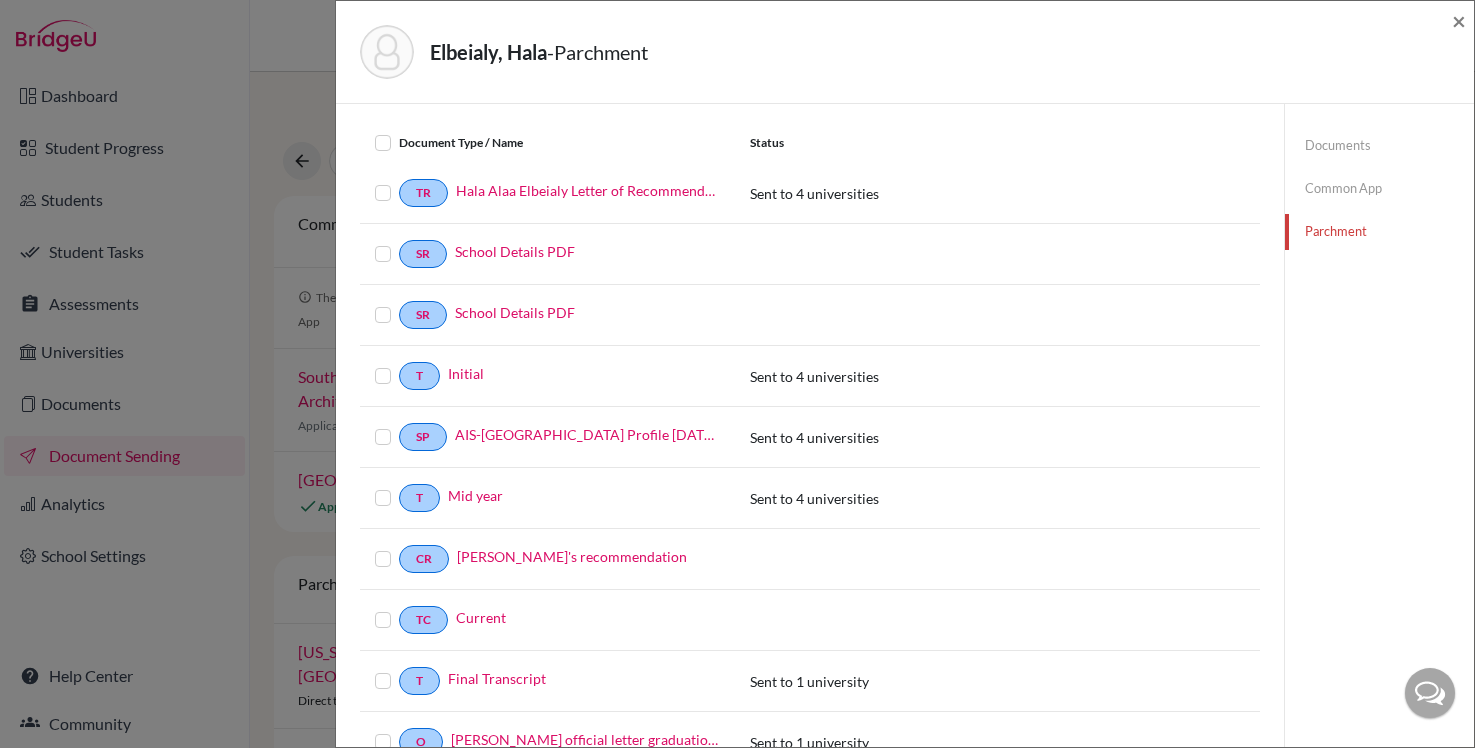 click on "Documents" 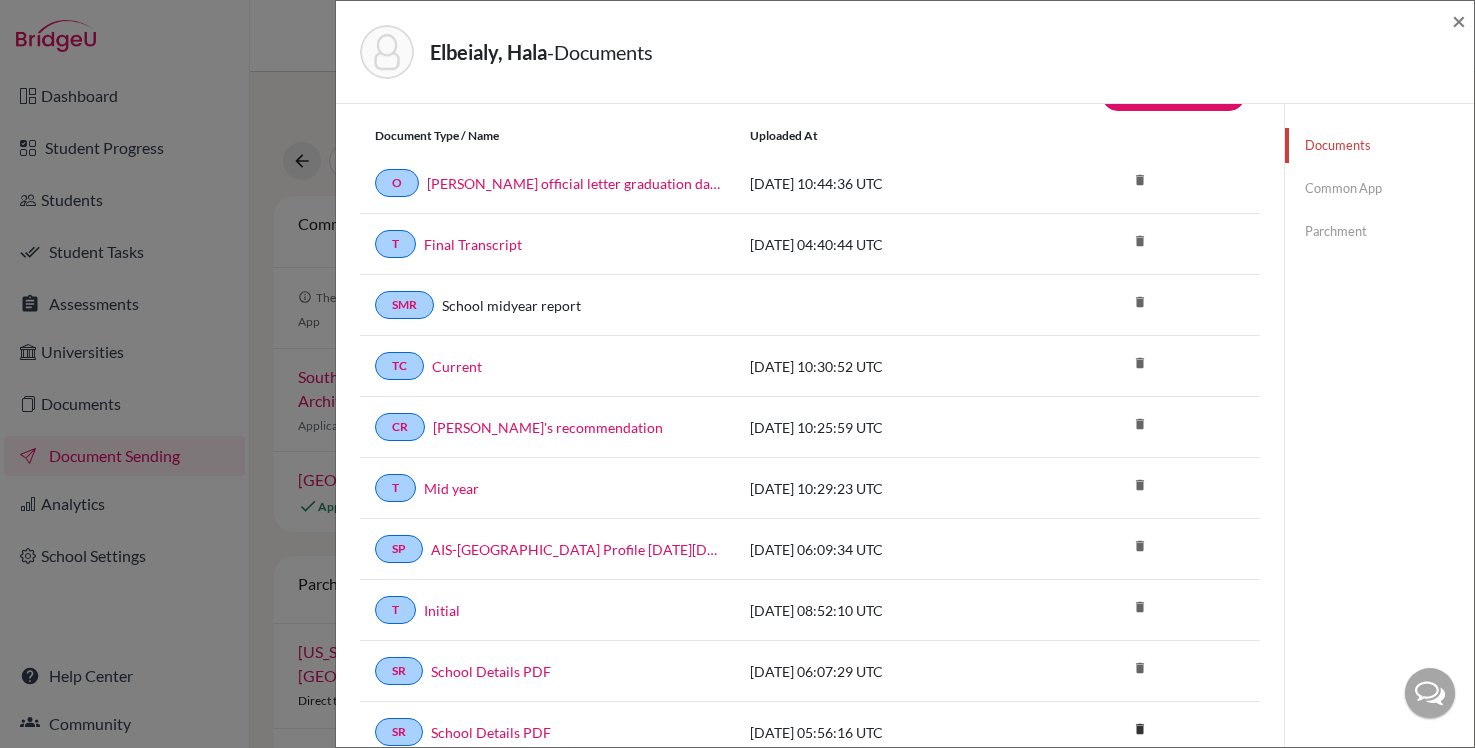 scroll, scrollTop: 0, scrollLeft: 0, axis: both 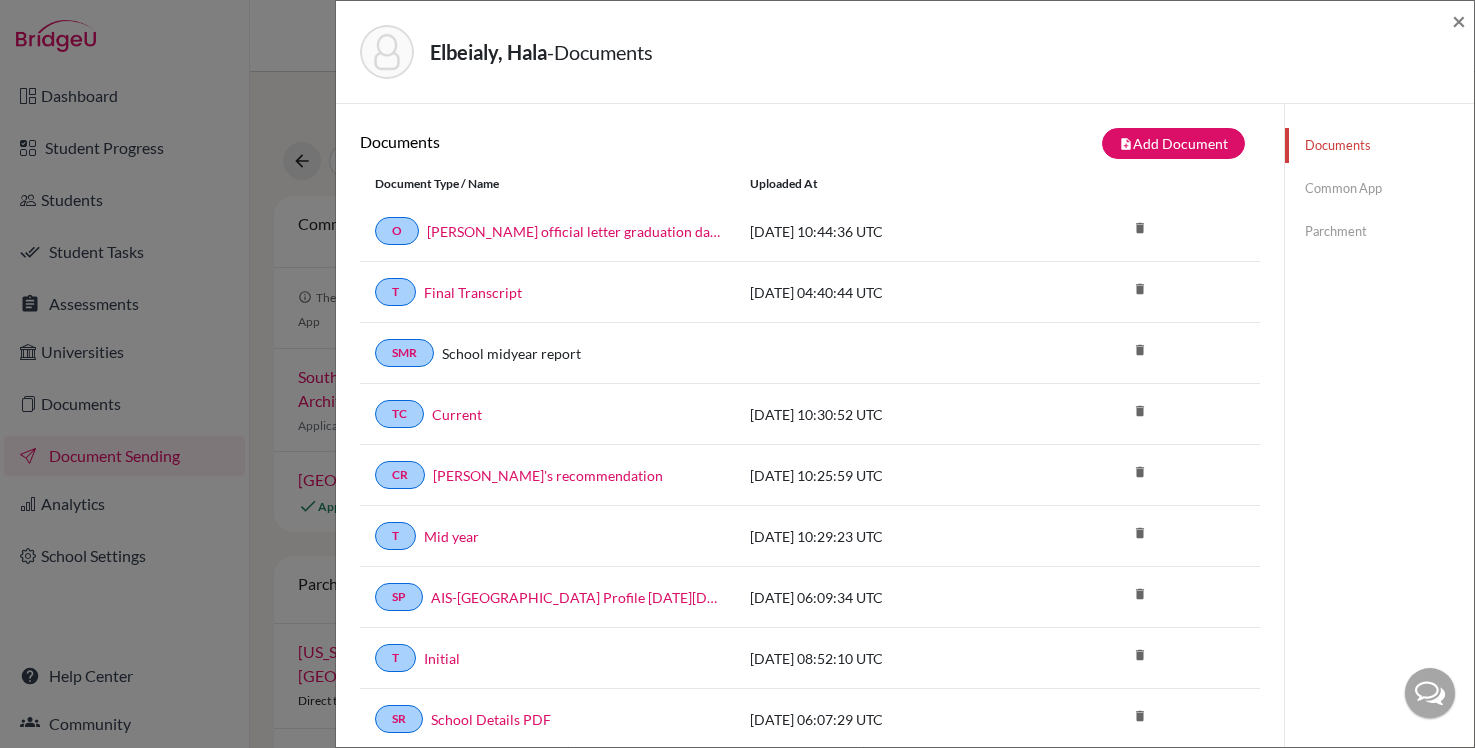 click on "Common App" 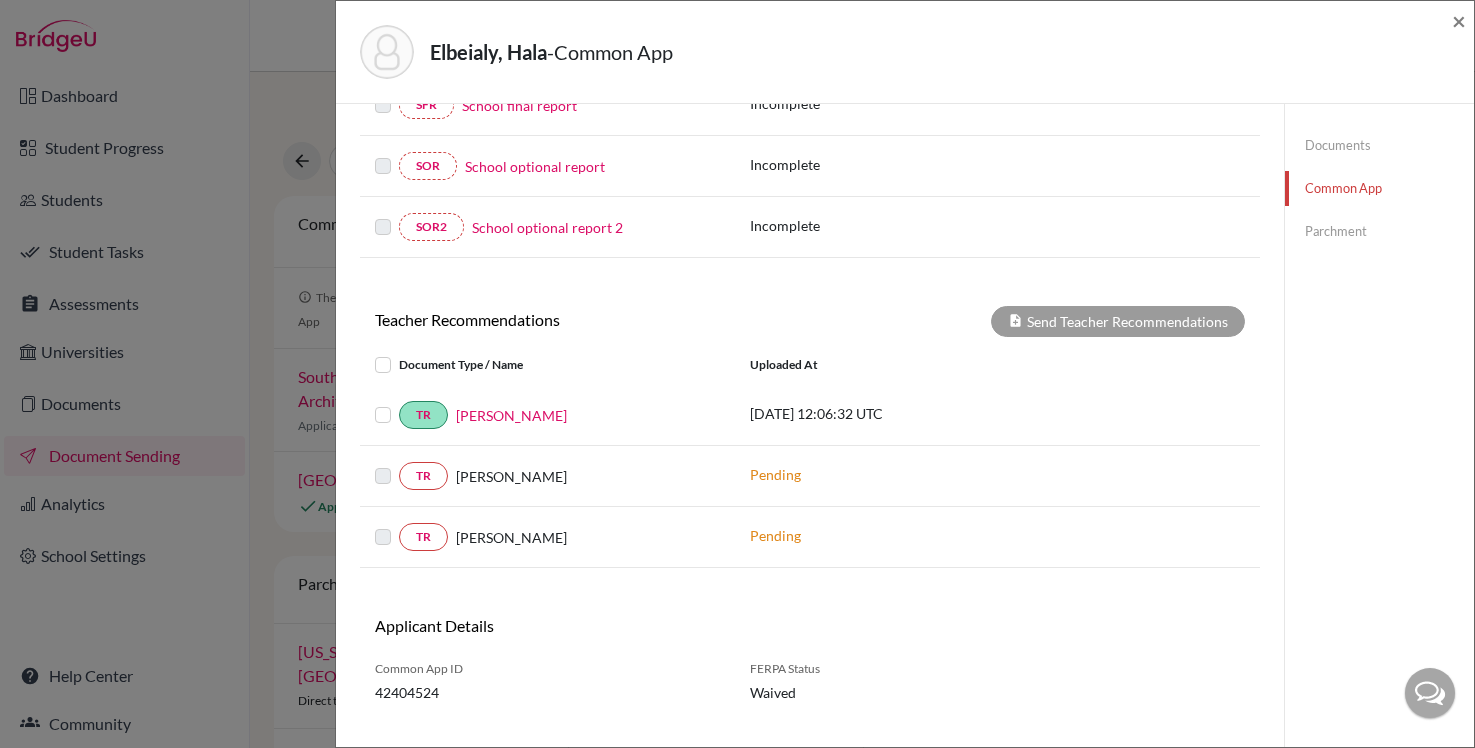 scroll, scrollTop: 573, scrollLeft: 0, axis: vertical 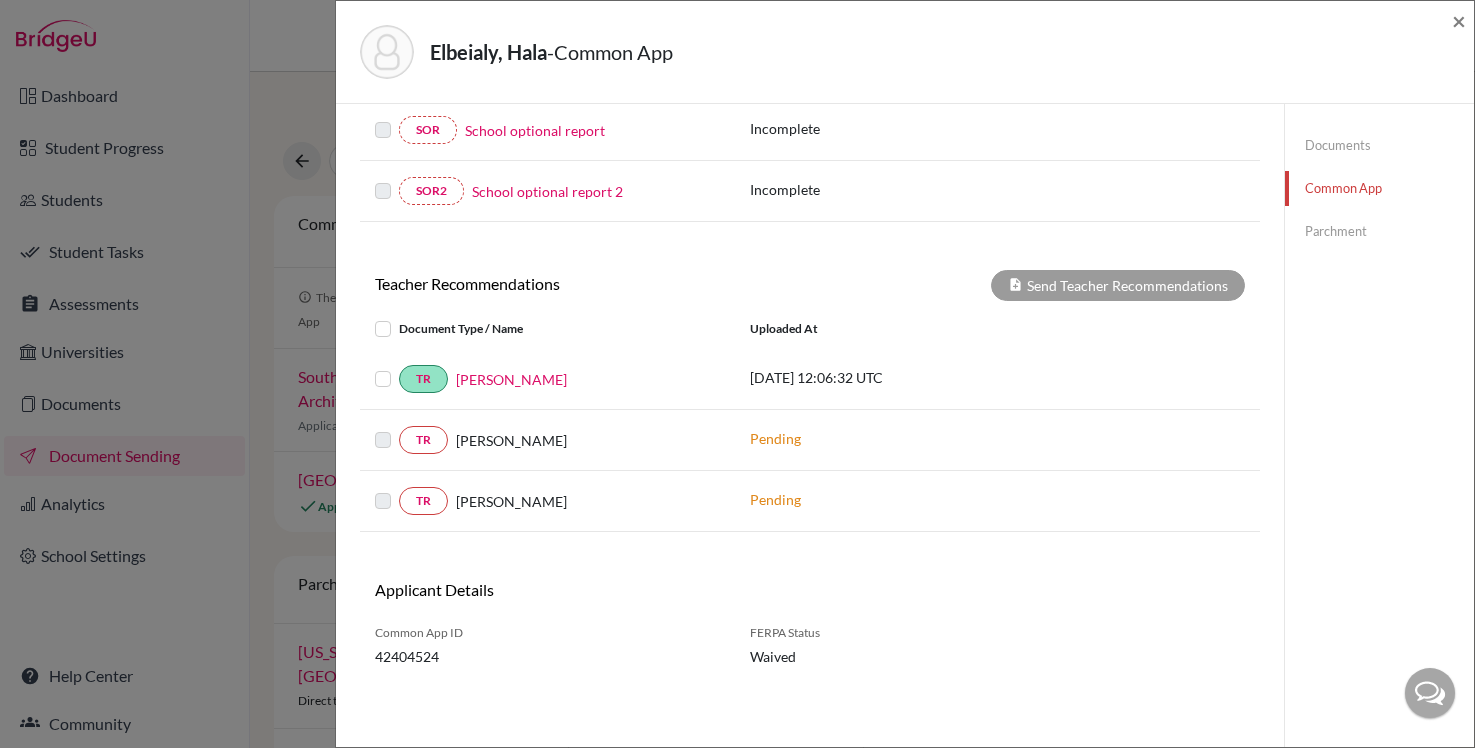 click on "Parchment" 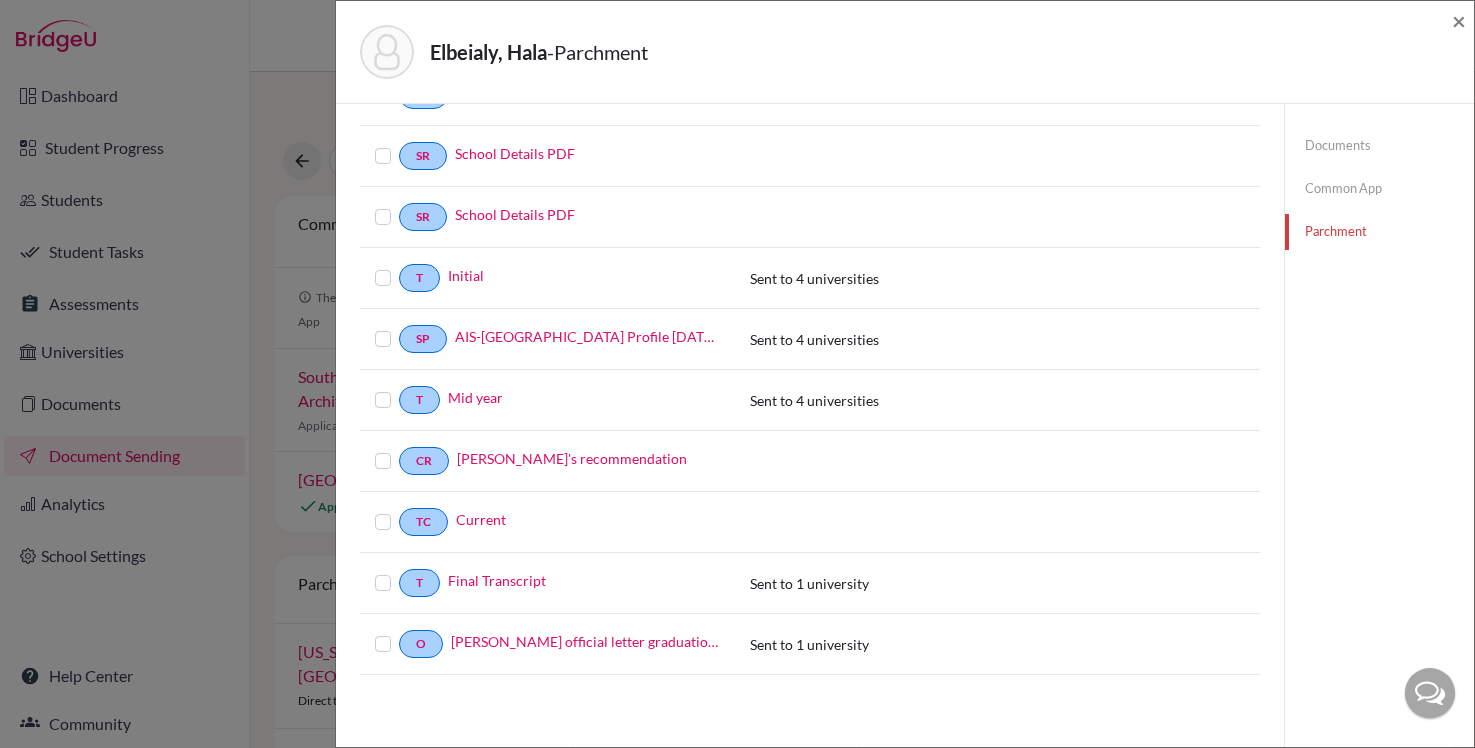 scroll, scrollTop: 0, scrollLeft: 0, axis: both 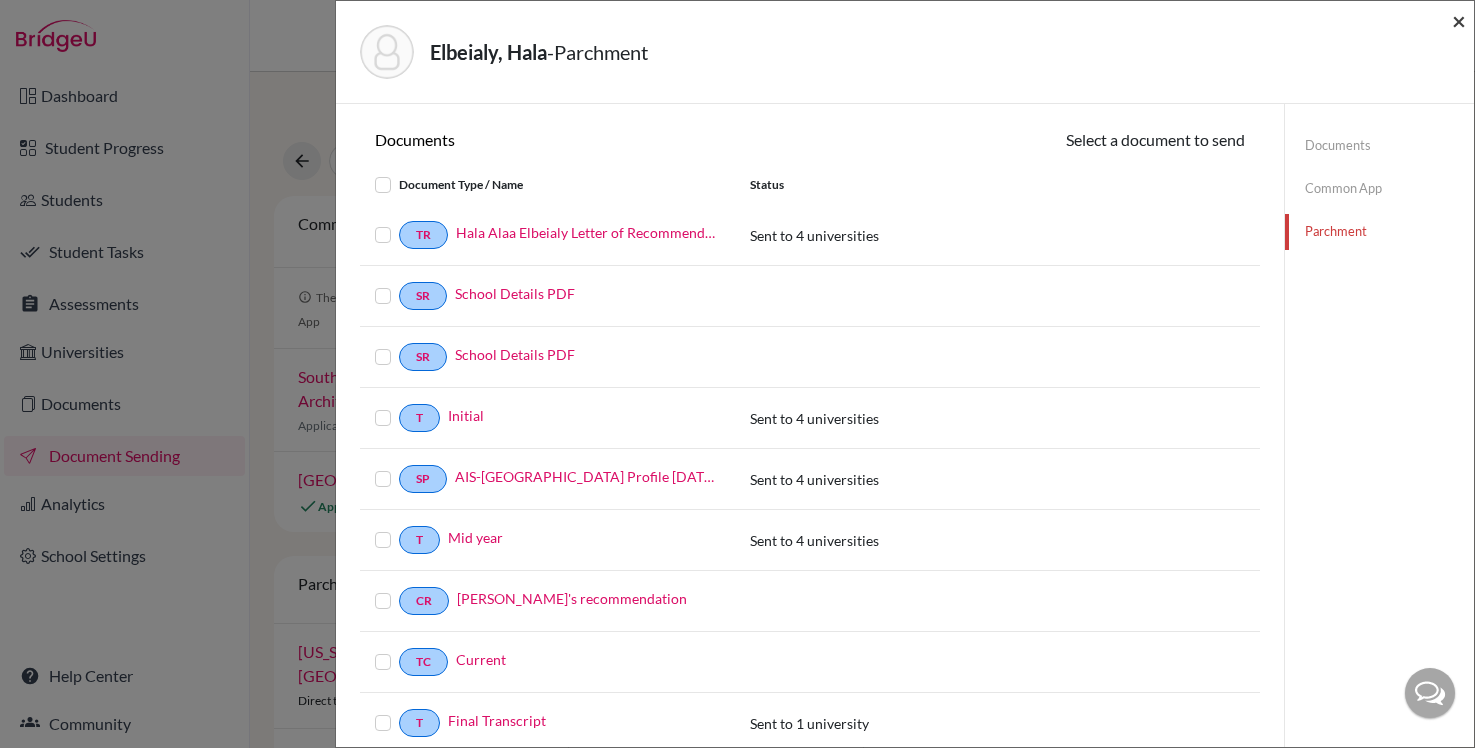 click on "×" at bounding box center (1459, 20) 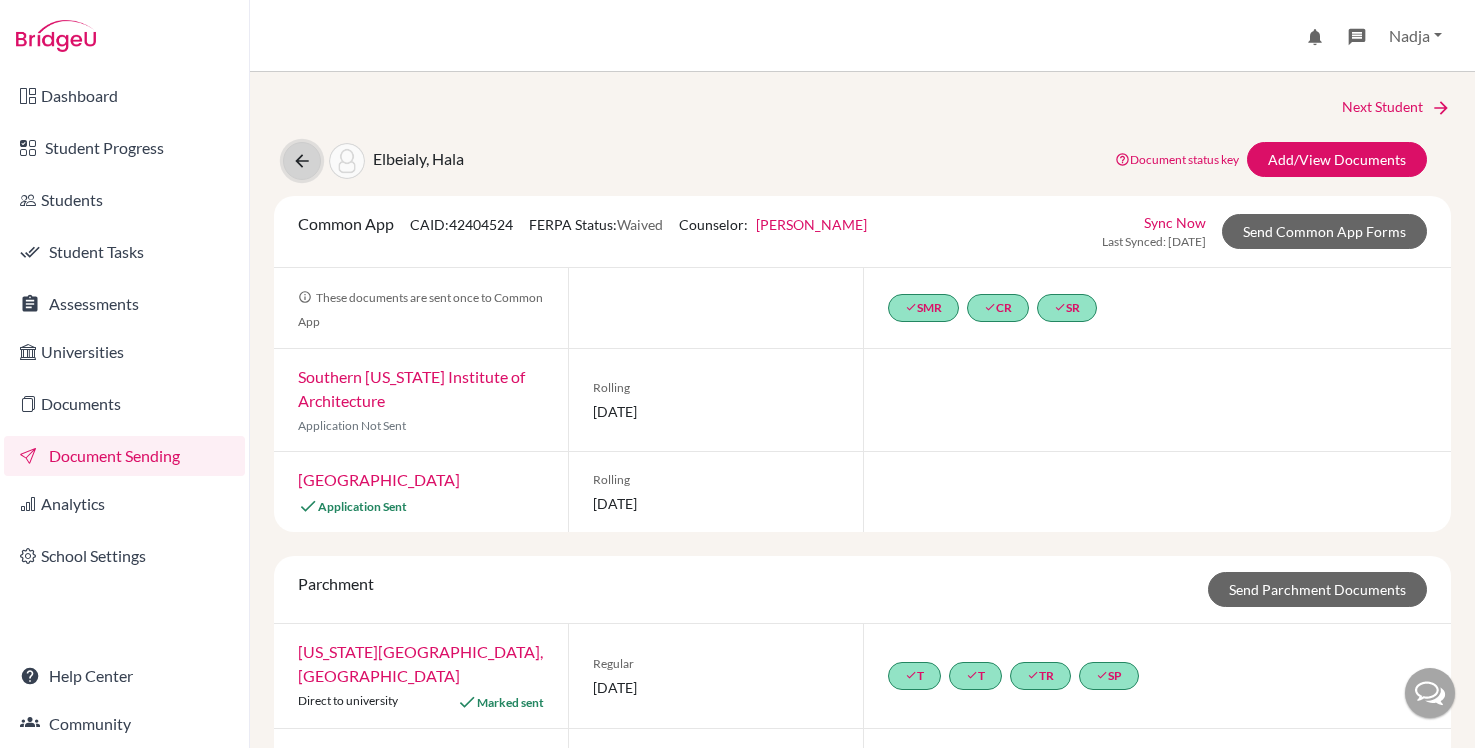 click at bounding box center (302, 161) 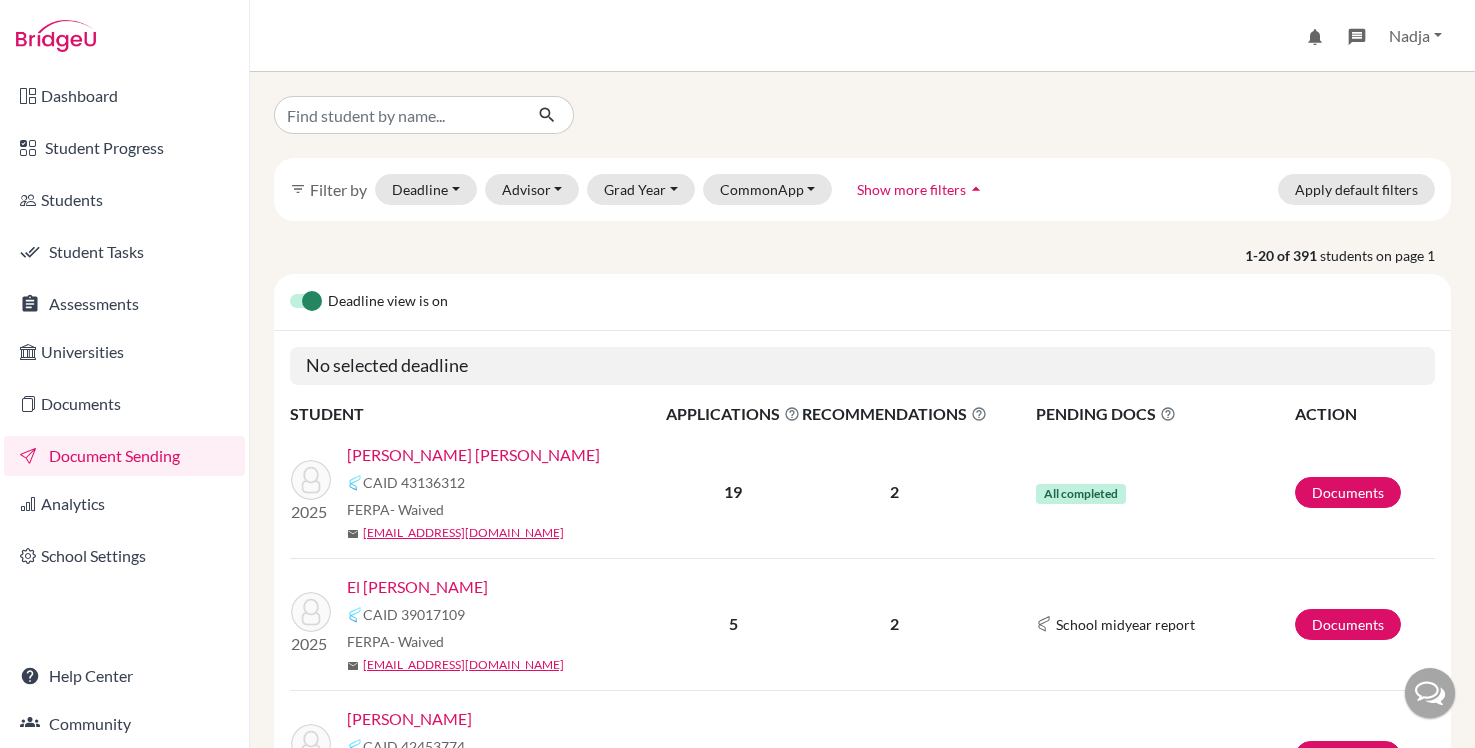 scroll, scrollTop: 0, scrollLeft: 0, axis: both 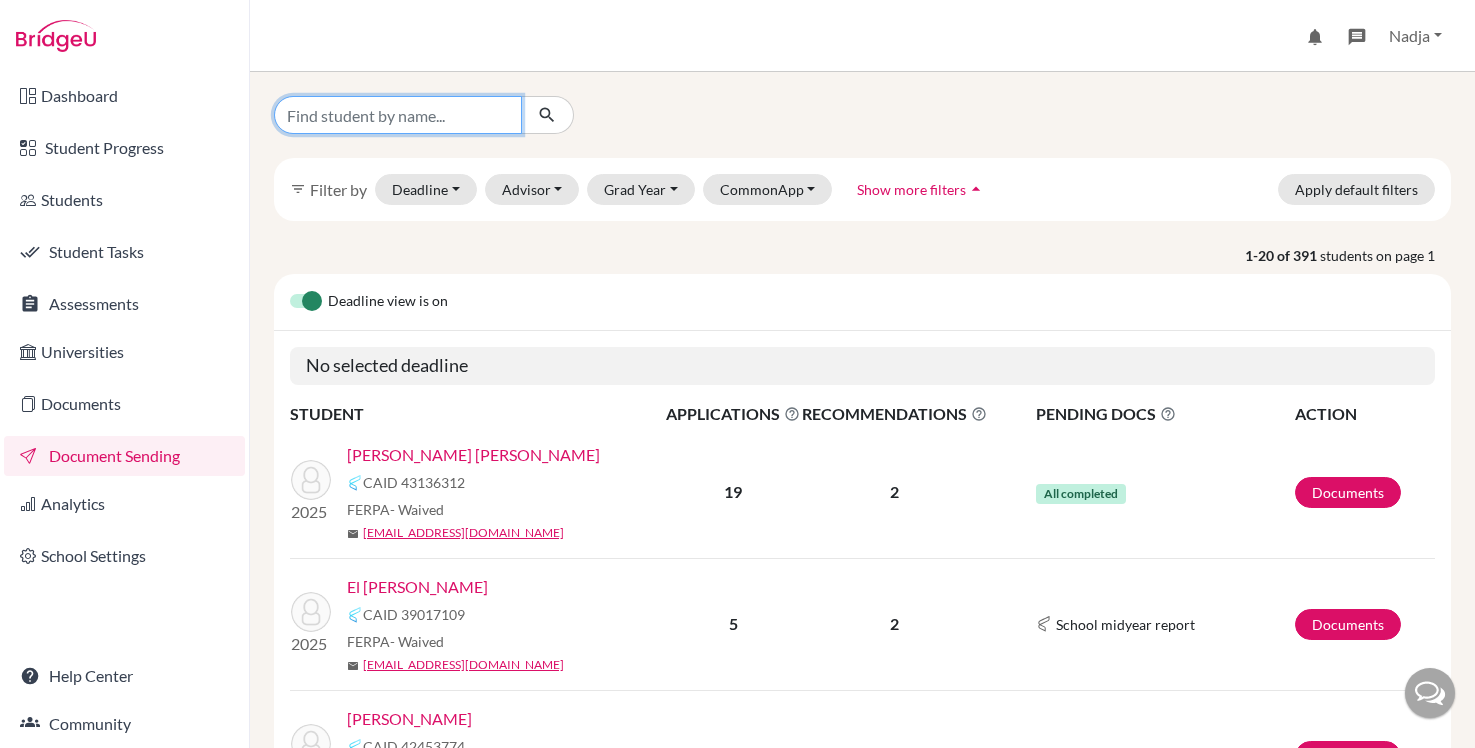 click at bounding box center [398, 115] 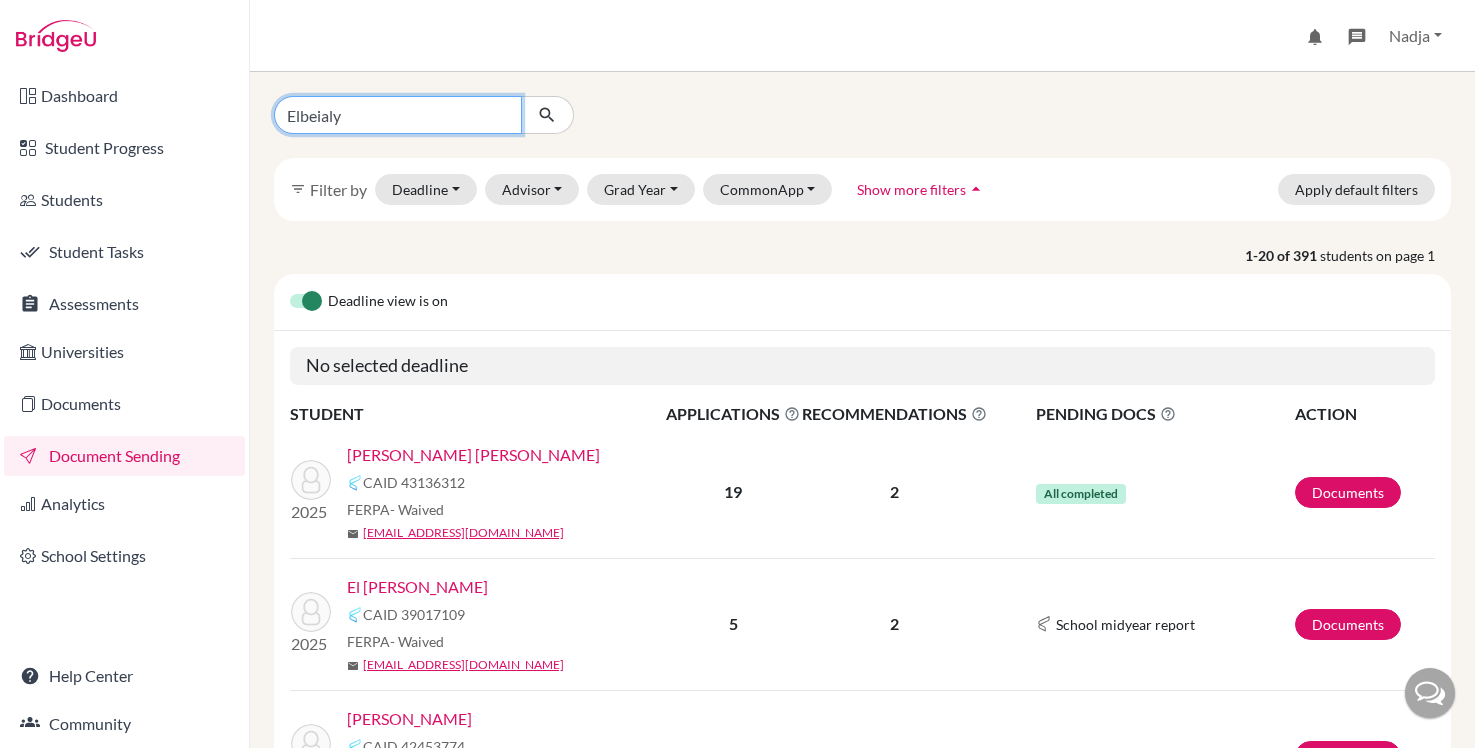 click at bounding box center (547, 115) 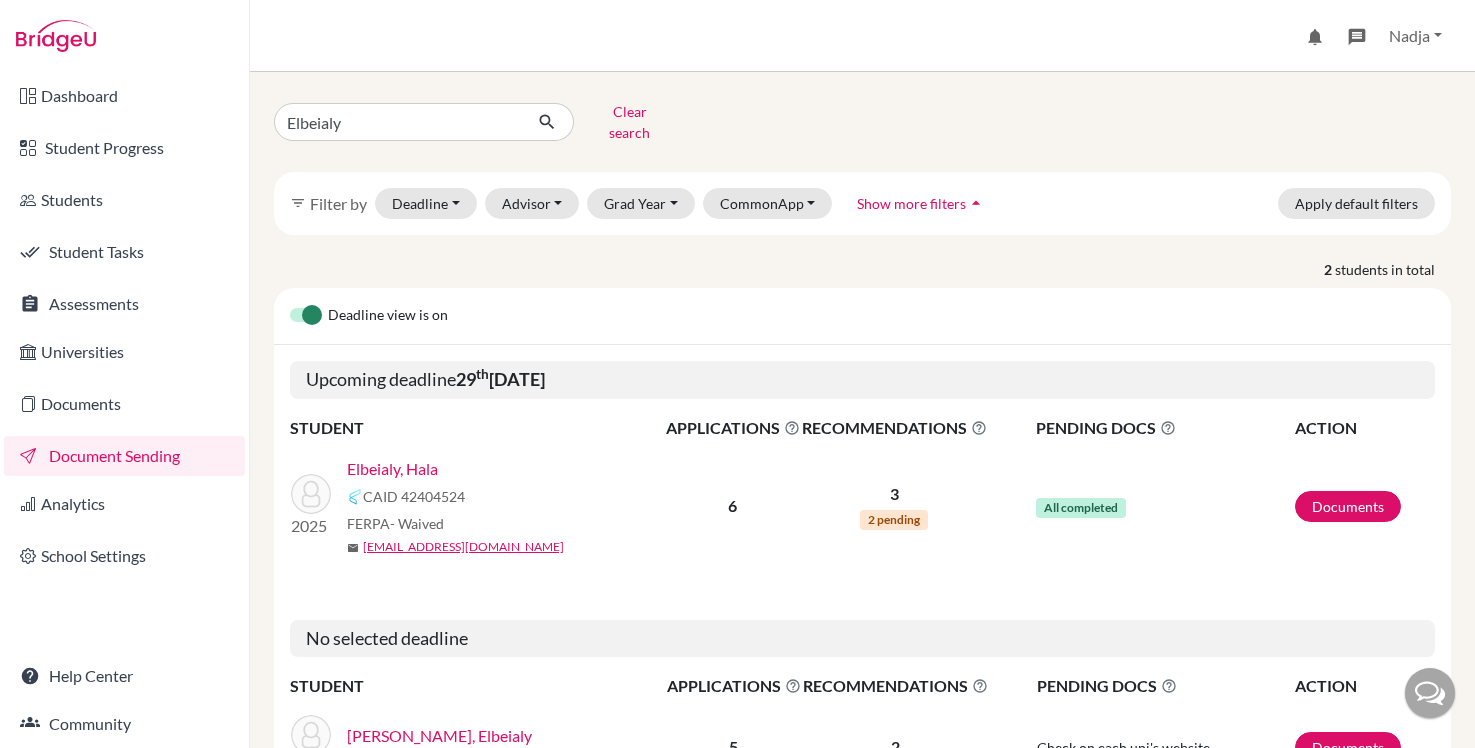 click on "Elbeialy, Hala" at bounding box center (392, 469) 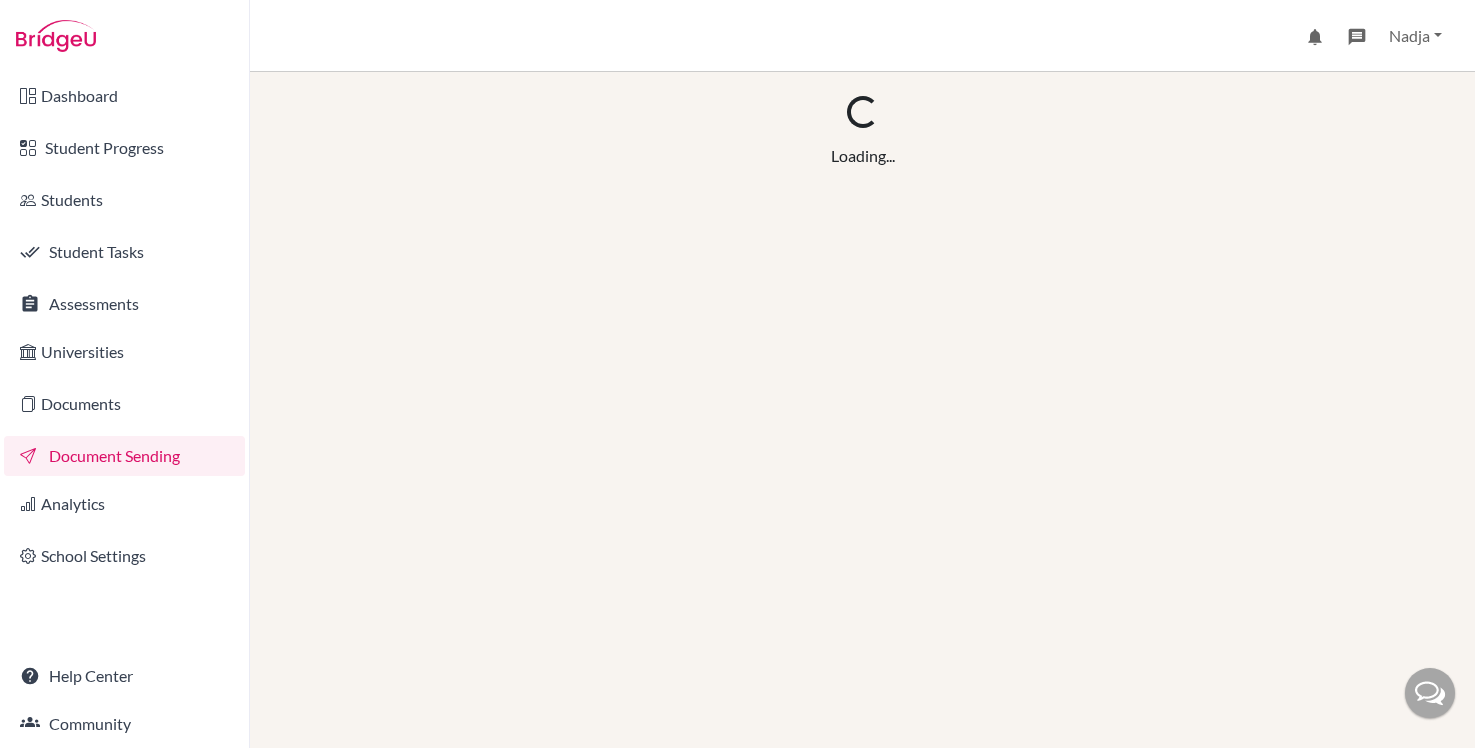 scroll, scrollTop: 0, scrollLeft: 0, axis: both 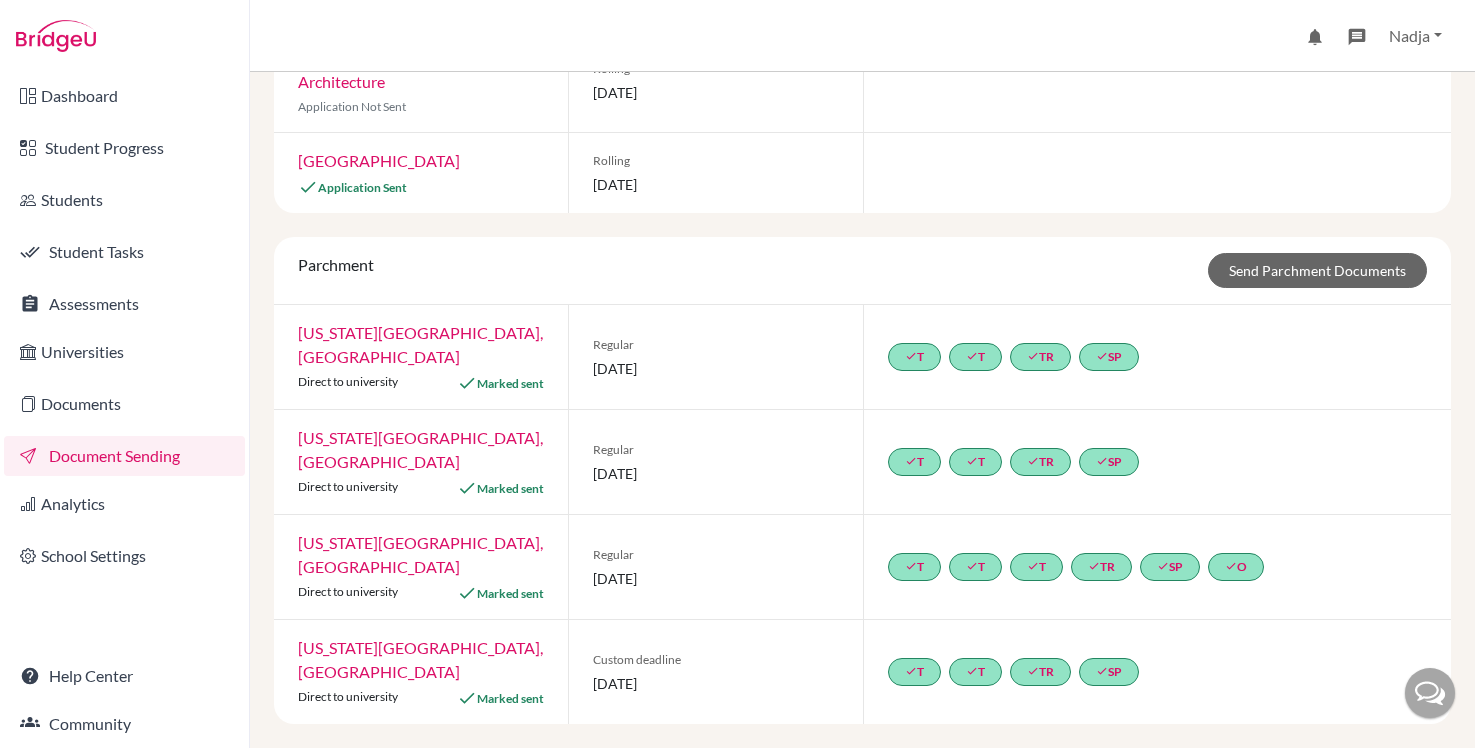 click on "[US_STATE][GEOGRAPHIC_DATA], [GEOGRAPHIC_DATA]" at bounding box center [420, 554] 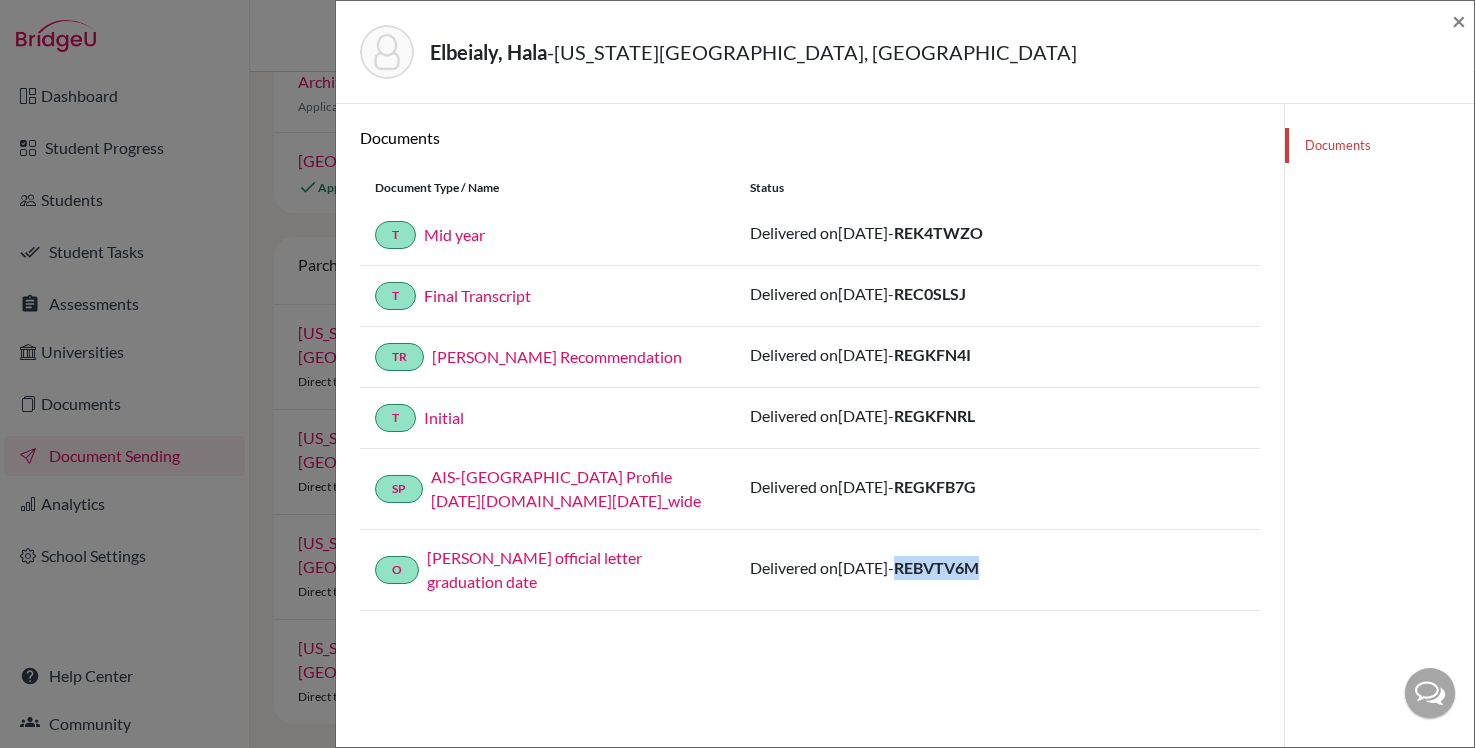 drag, startPoint x: 941, startPoint y: 567, endPoint x: 1032, endPoint y: 562, distance: 91.13726 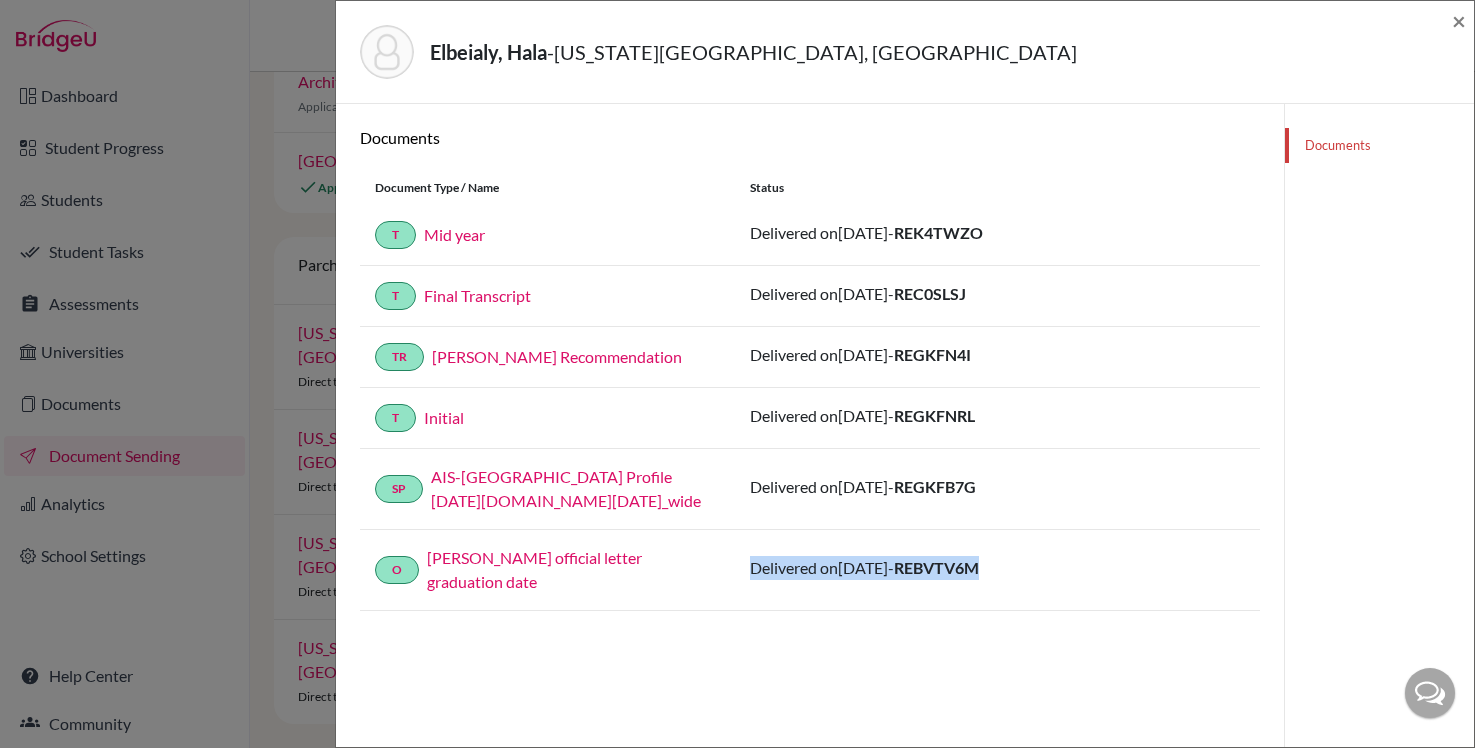 drag, startPoint x: 750, startPoint y: 566, endPoint x: 1027, endPoint y: 569, distance: 277.01624 